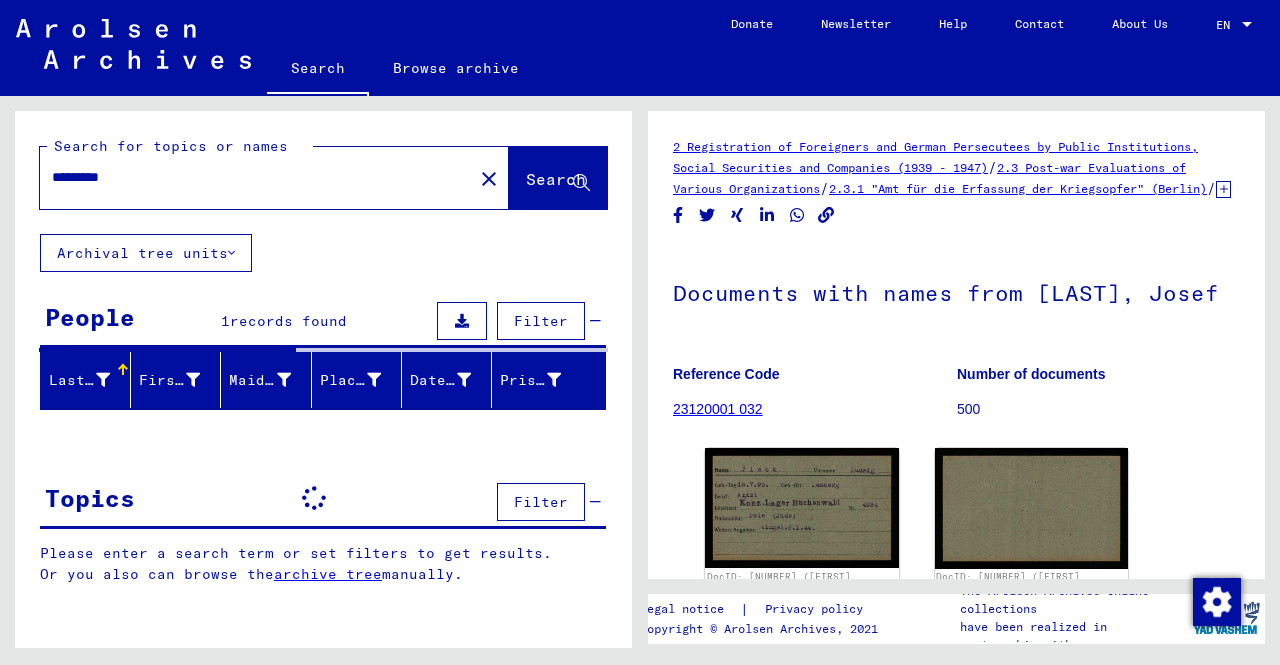 scroll, scrollTop: 0, scrollLeft: 0, axis: both 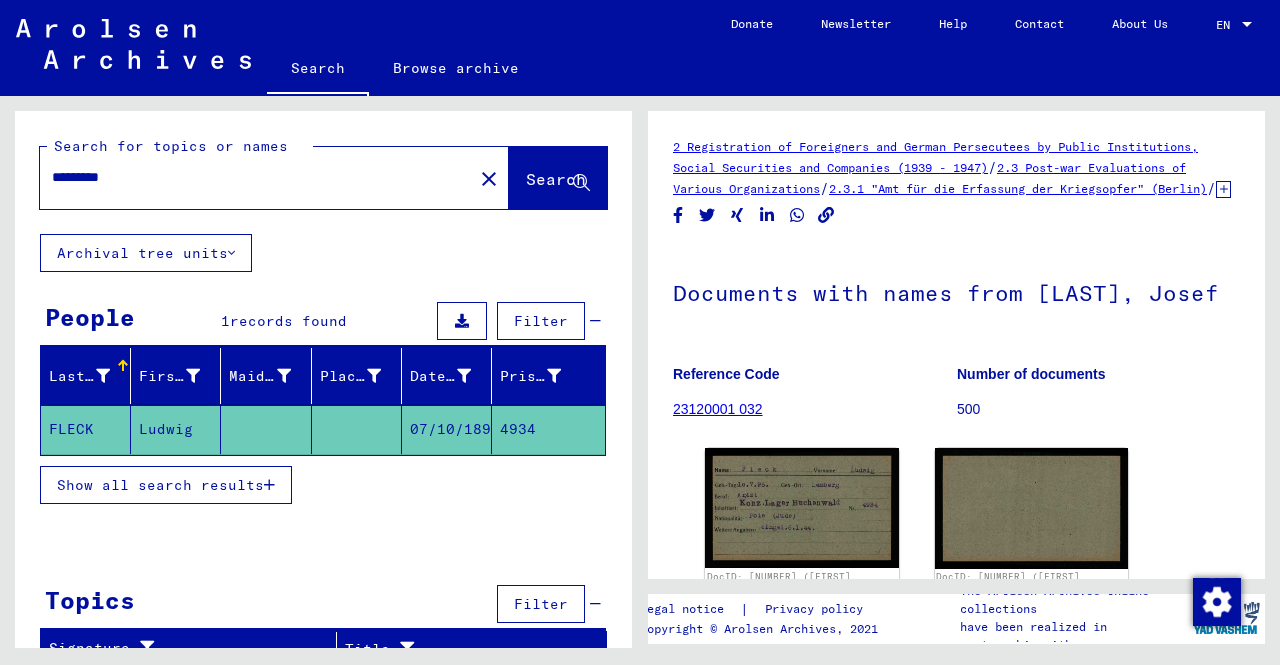 click on "*********" at bounding box center (256, 177) 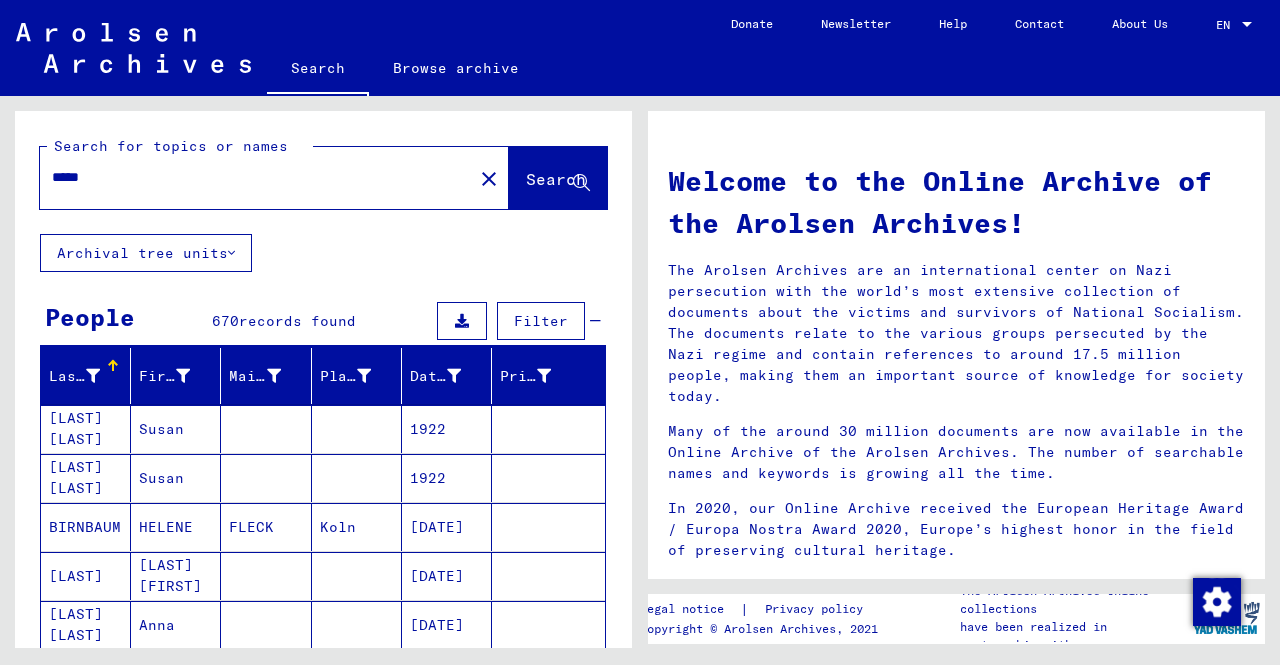 click on "*****" 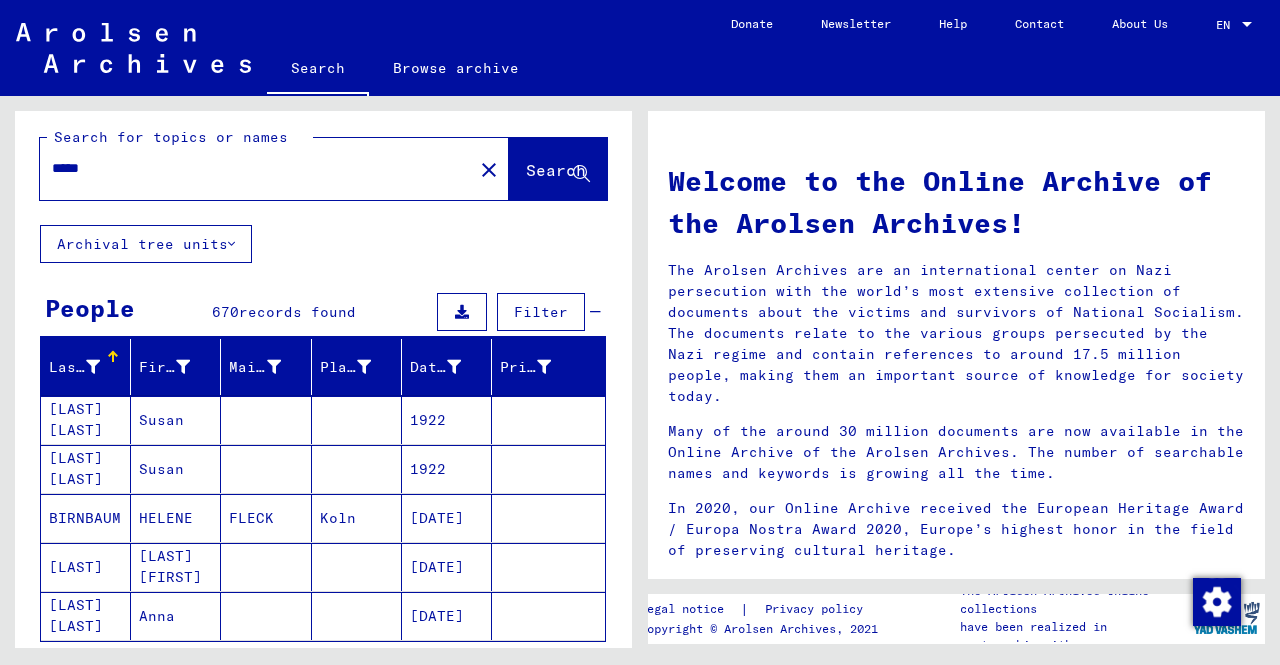 scroll, scrollTop: 8, scrollLeft: 0, axis: vertical 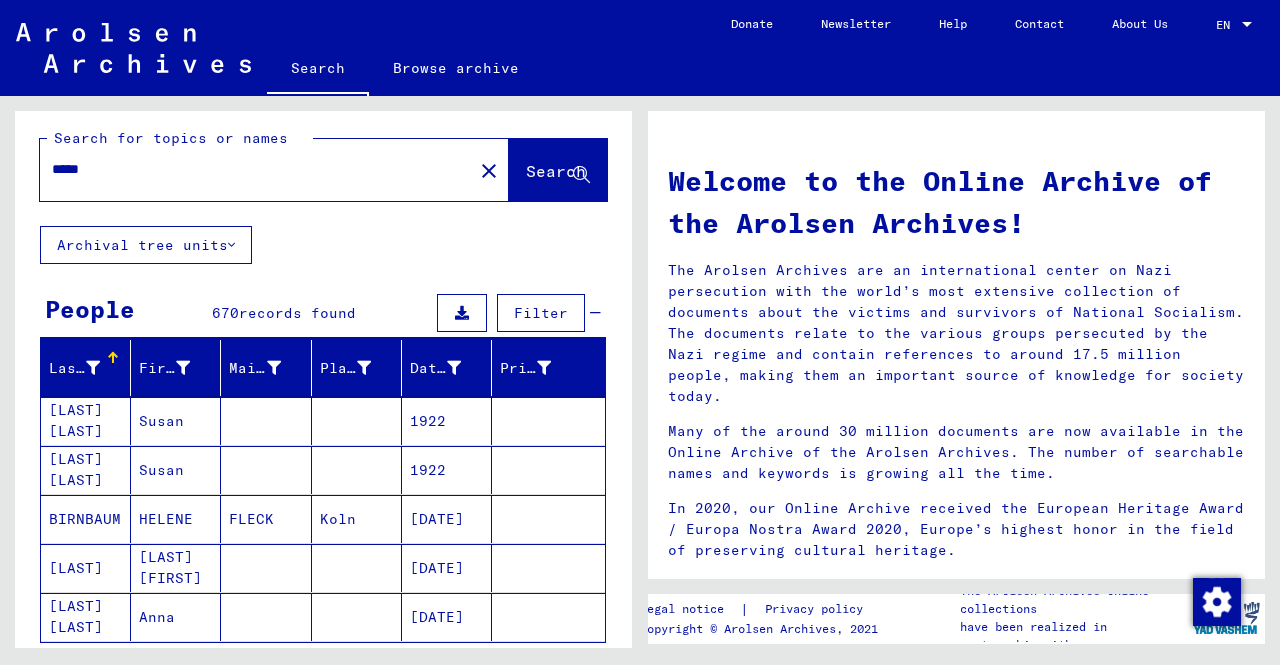 click on "*****" at bounding box center [250, 169] 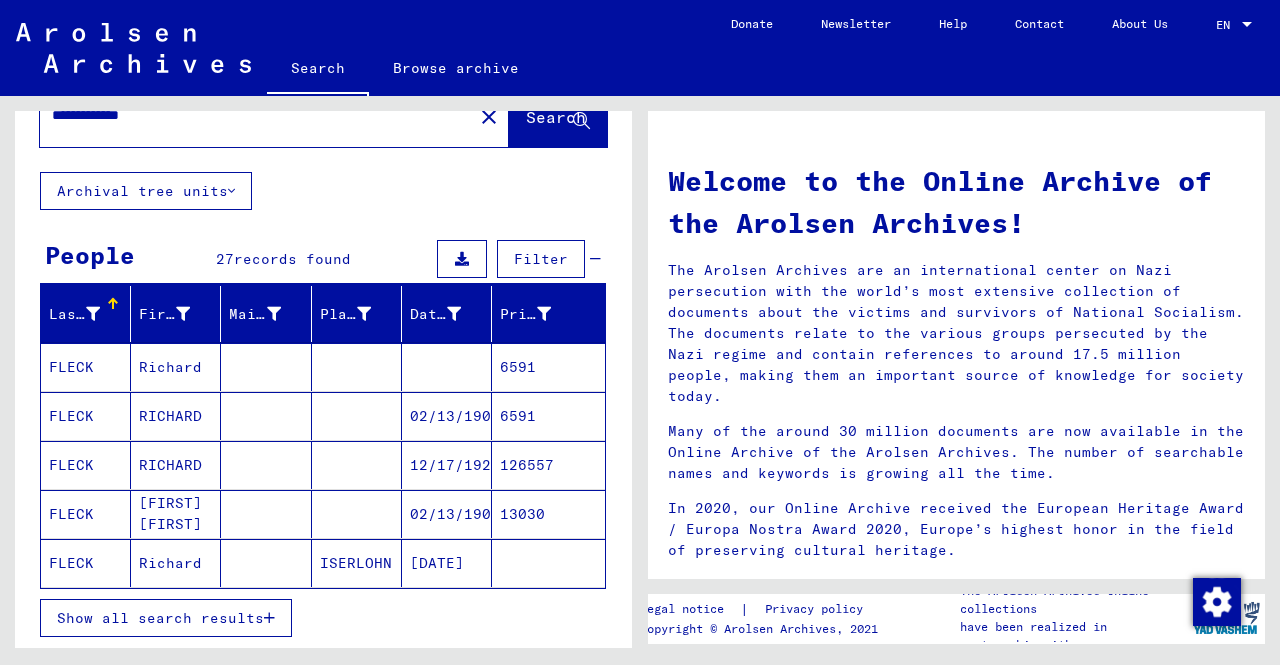 scroll, scrollTop: 63, scrollLeft: 0, axis: vertical 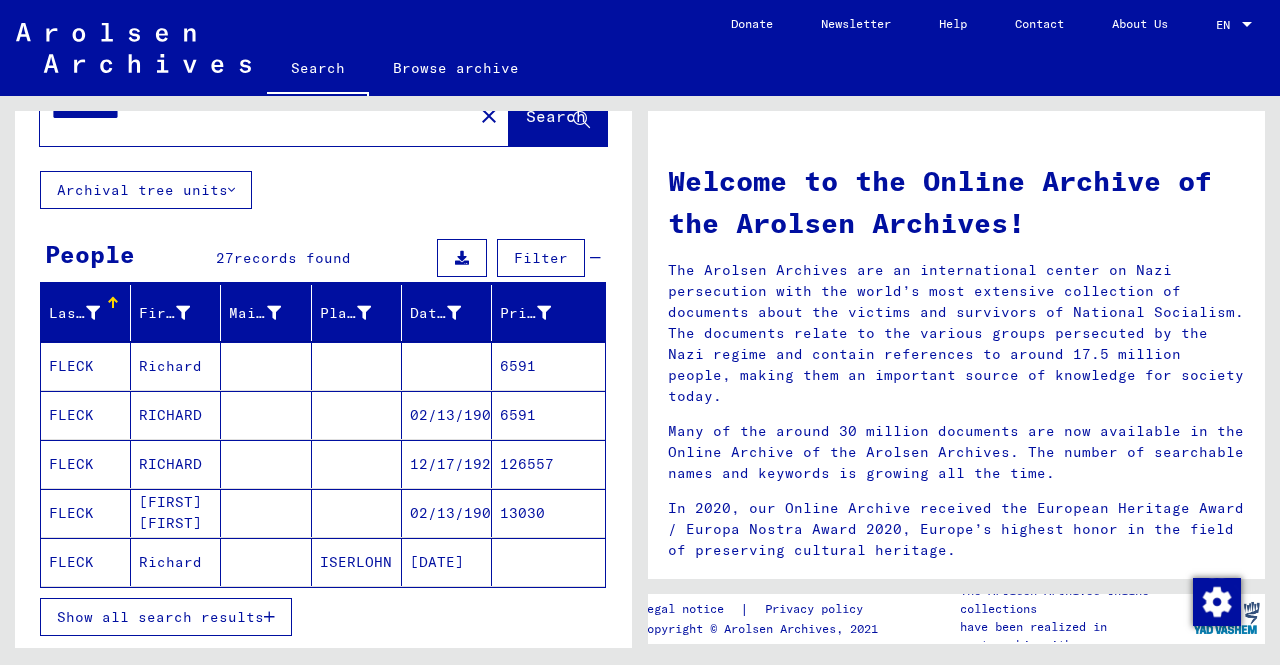 click on "FLECK" at bounding box center (86, 464) 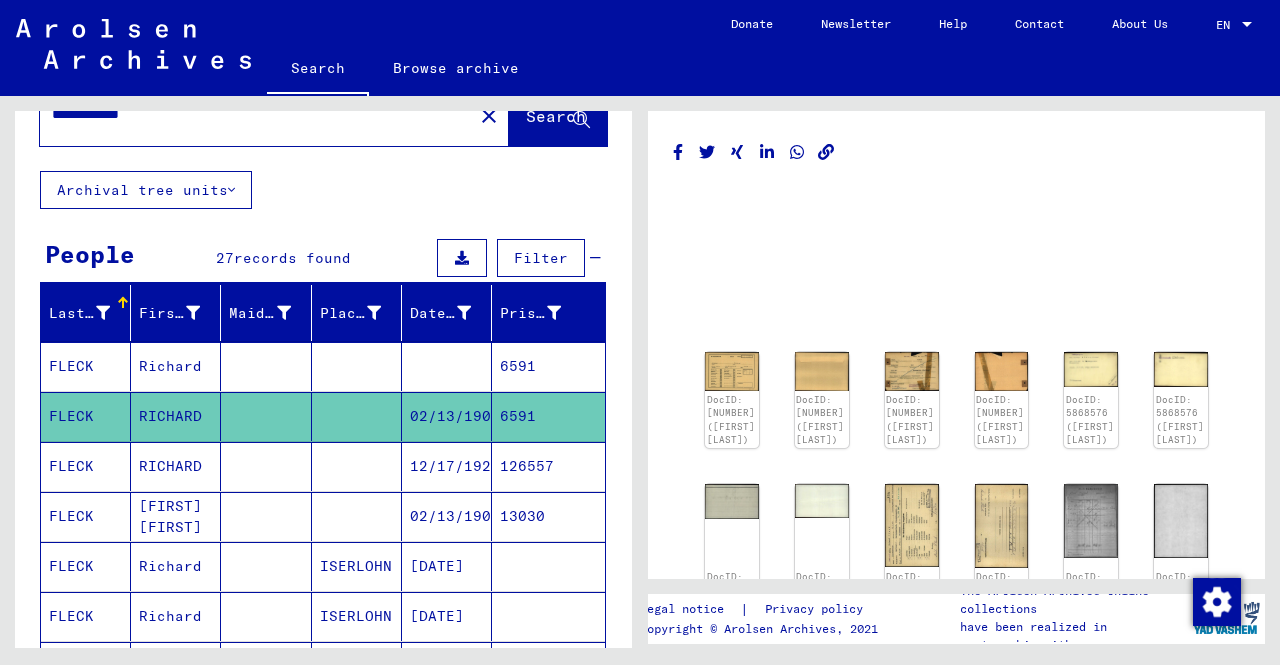 scroll, scrollTop: 0, scrollLeft: 0, axis: both 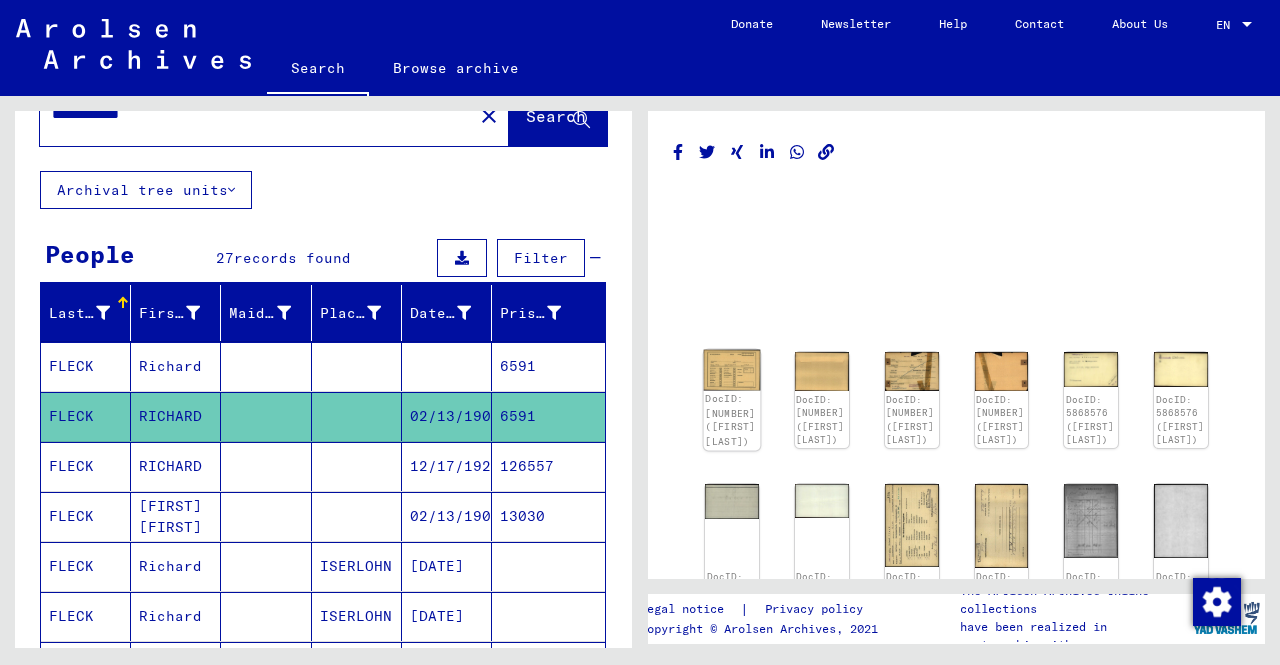 click 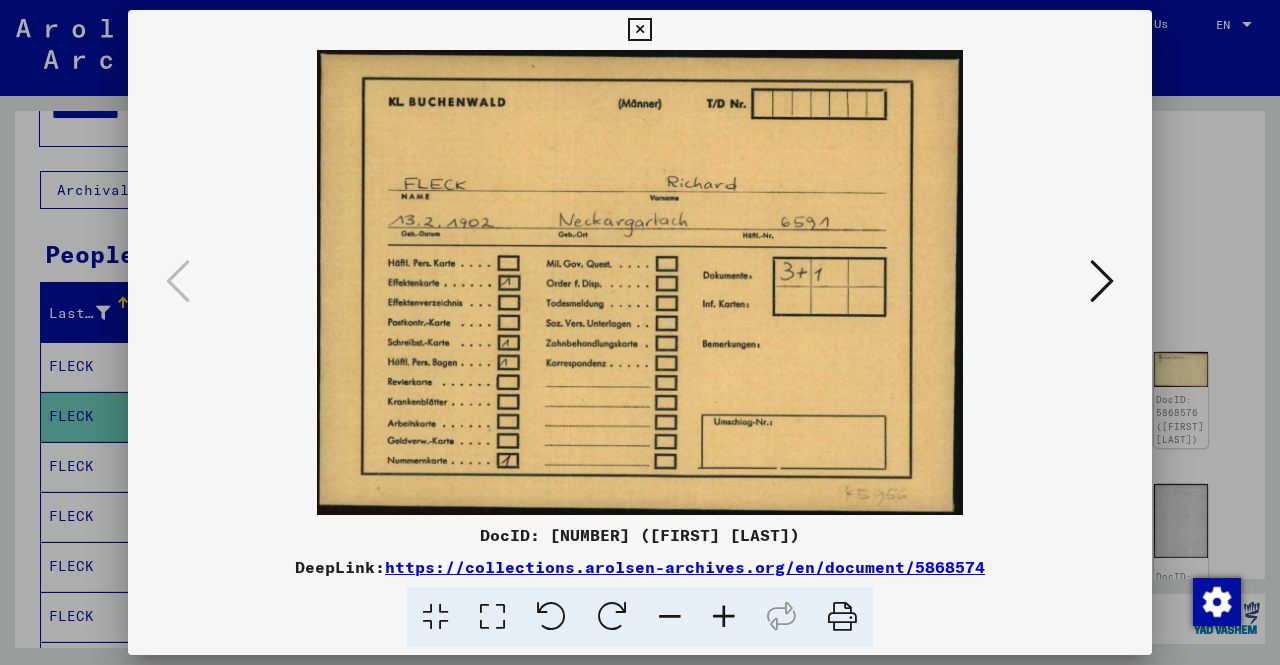 click at bounding box center [1102, 281] 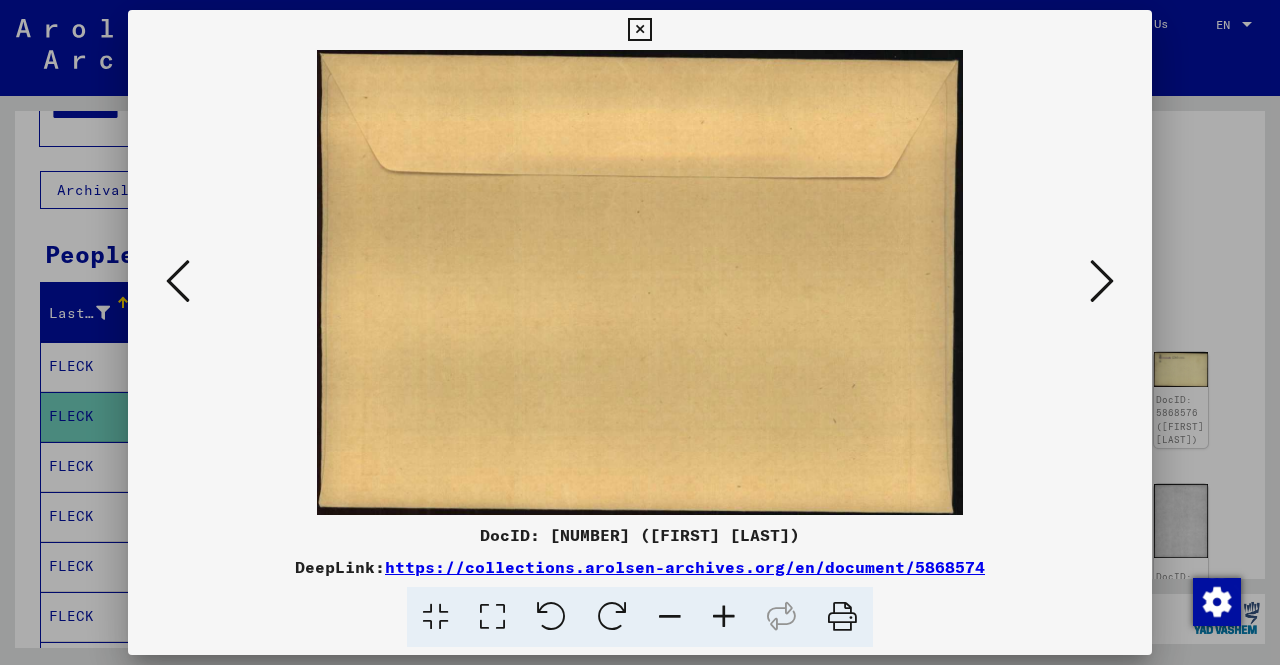 click at bounding box center (1102, 281) 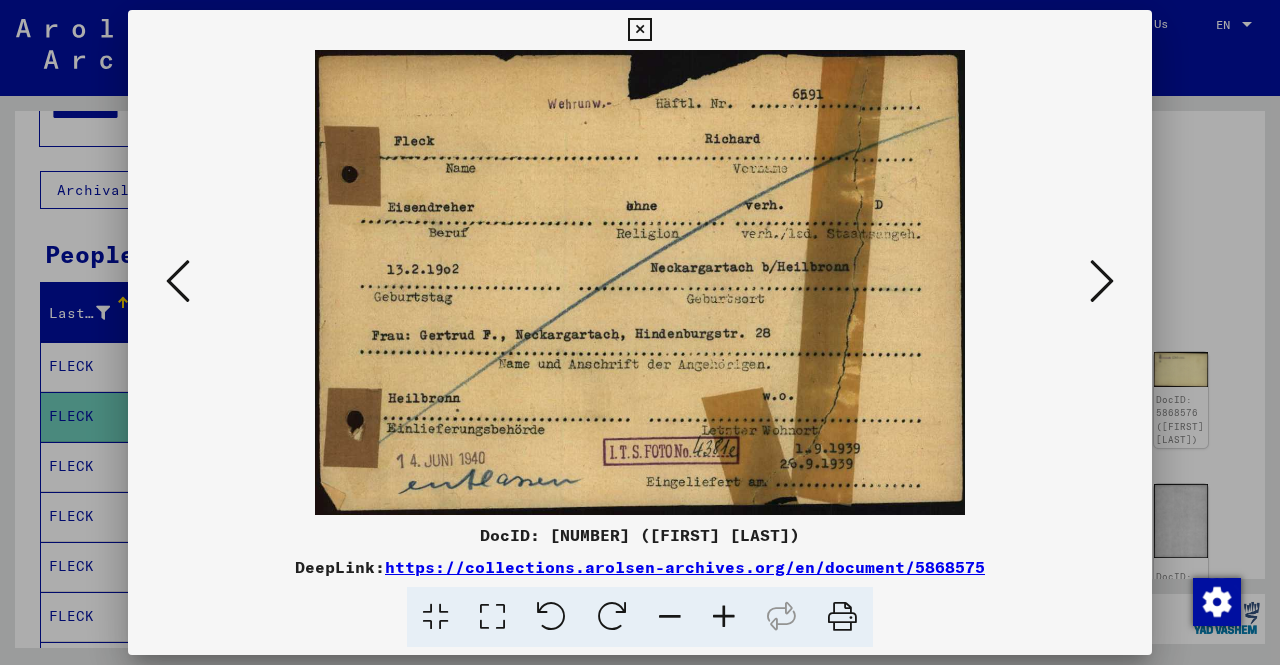 click at bounding box center [1102, 281] 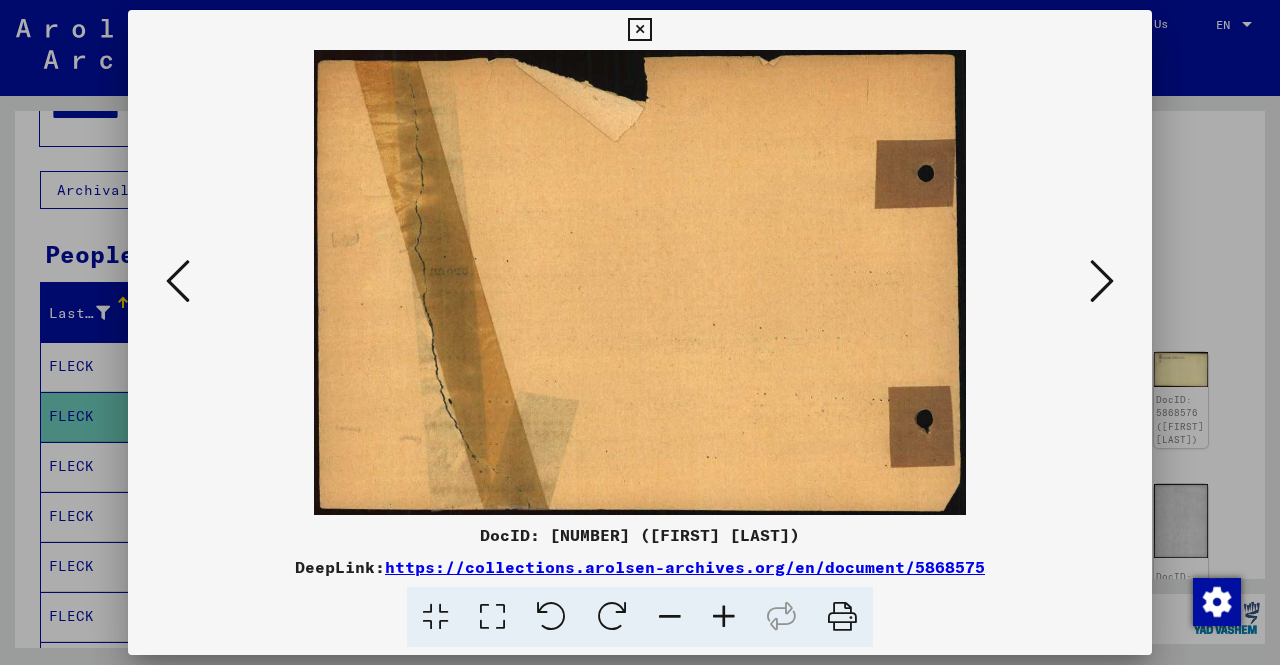 click at bounding box center [1102, 281] 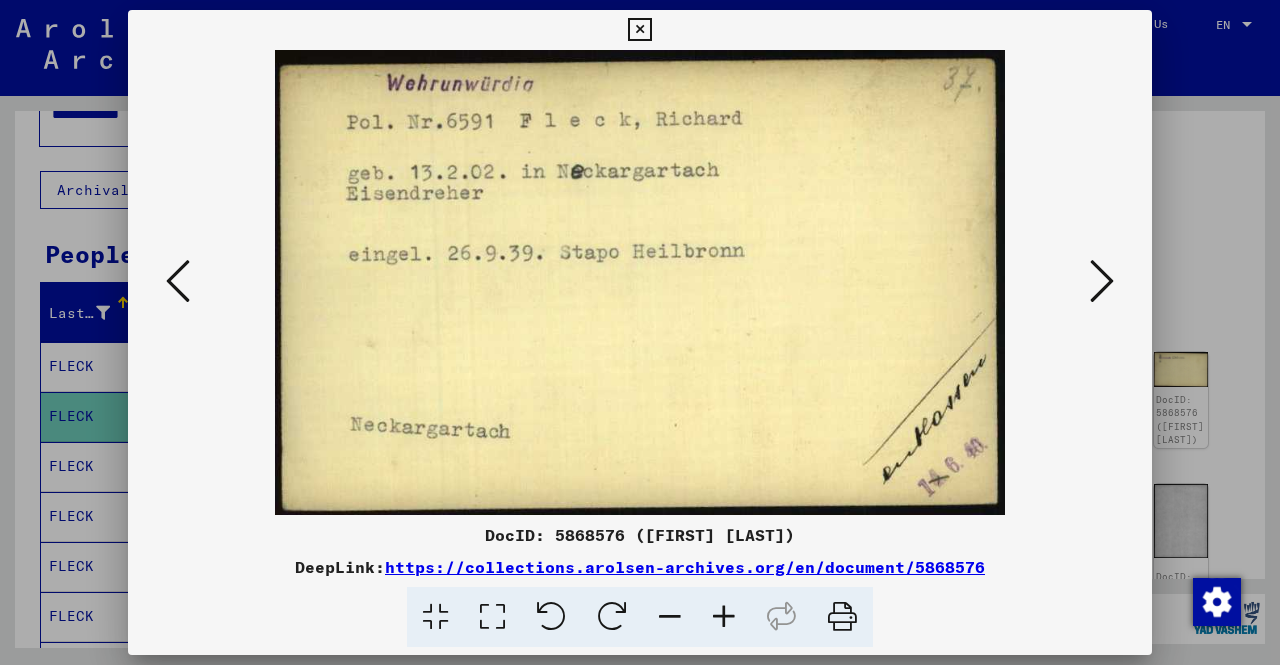 click at bounding box center [640, 332] 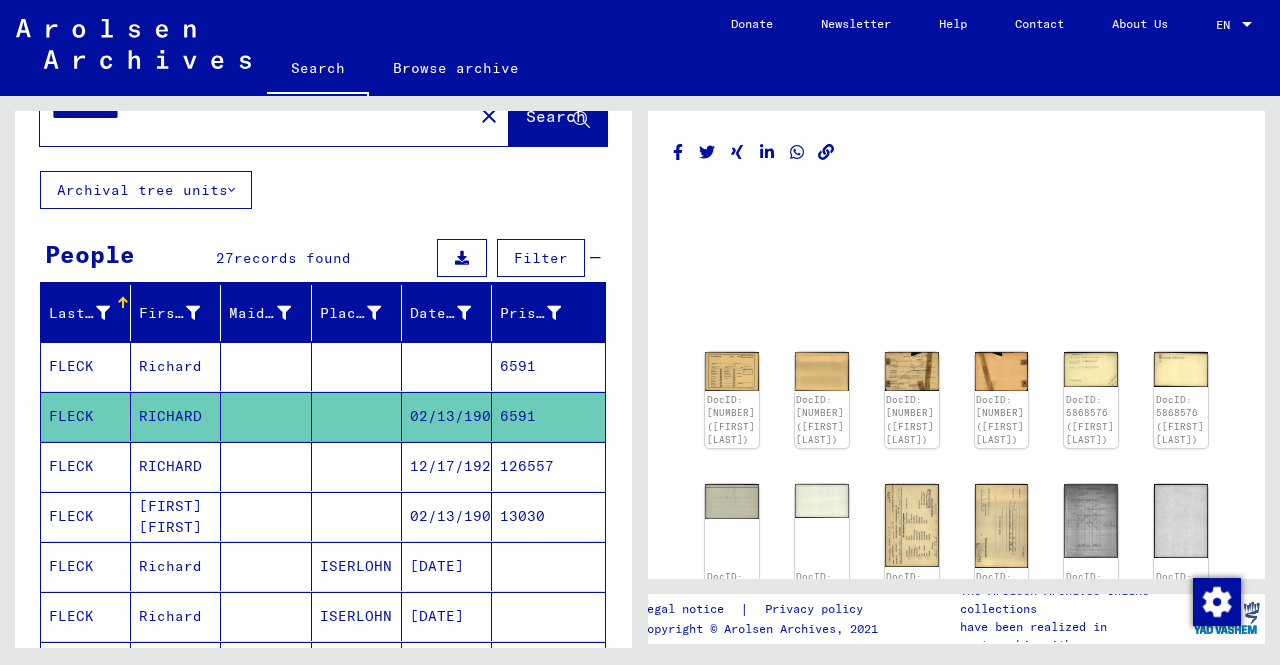 click on "FLECK" at bounding box center (86, 516) 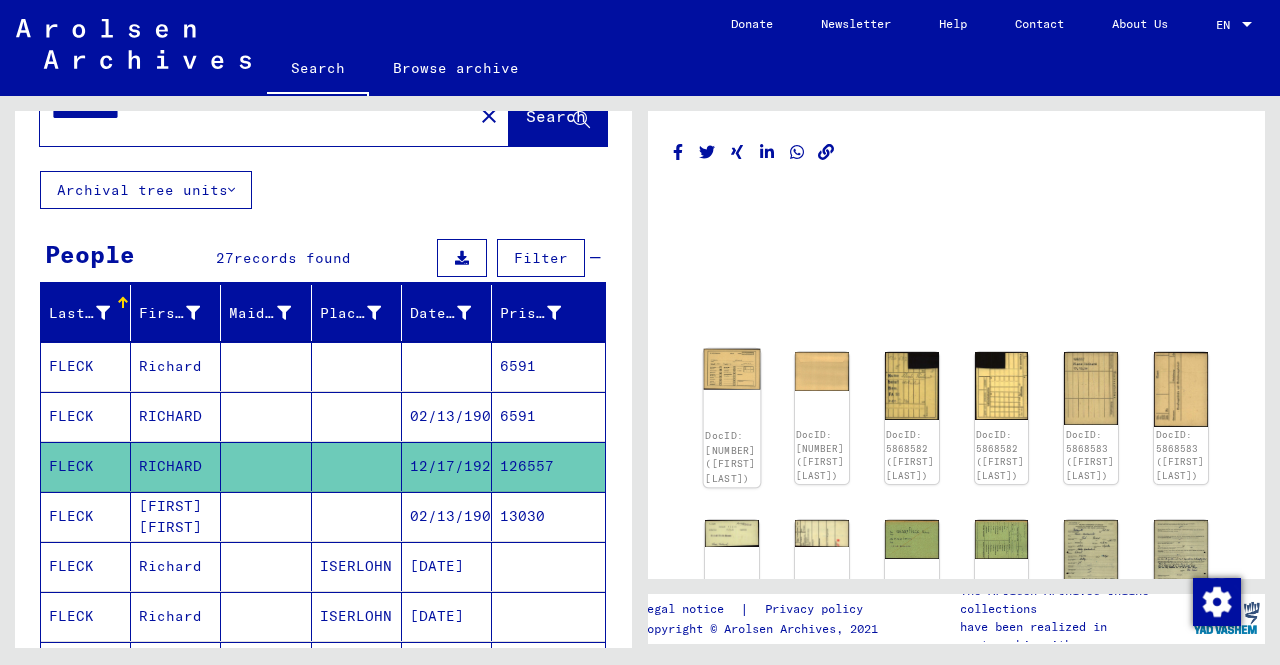 click 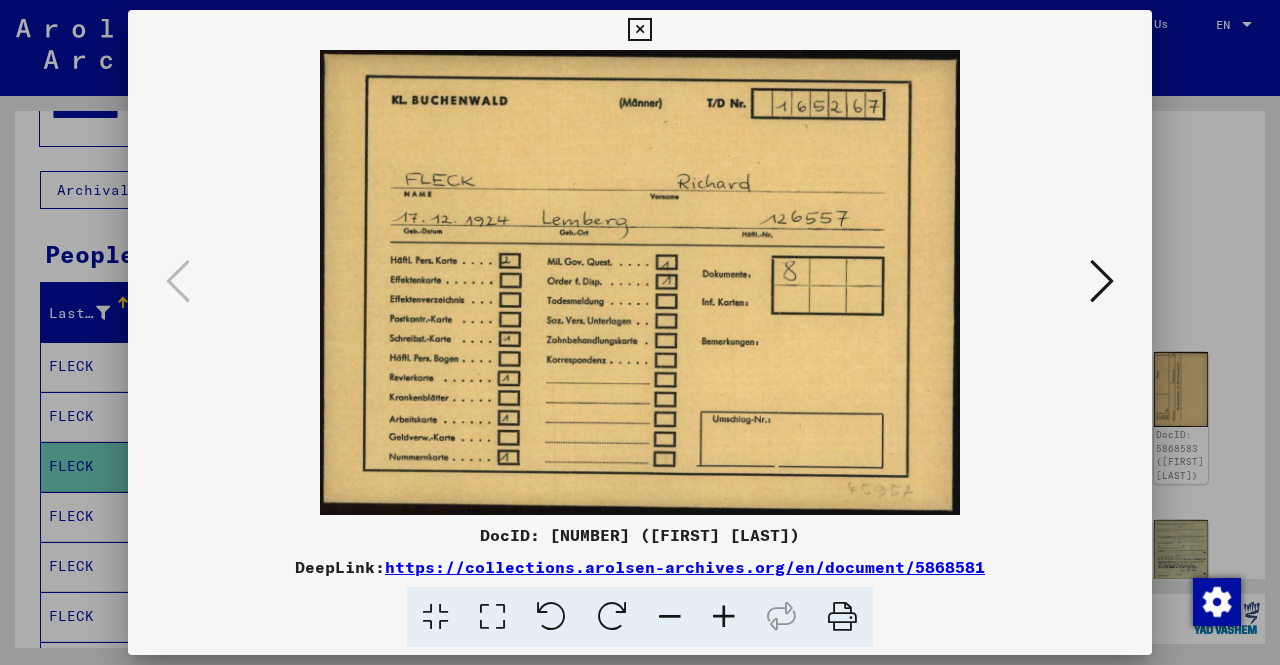 click at bounding box center [1102, 281] 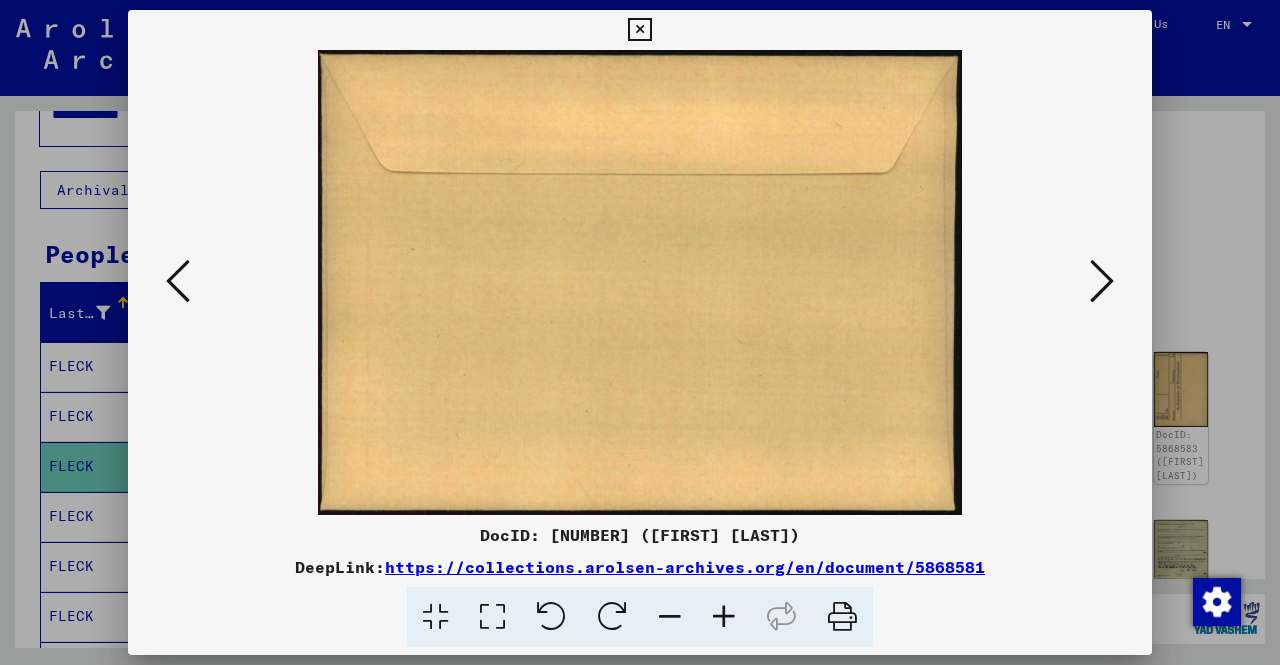 click at bounding box center [1102, 281] 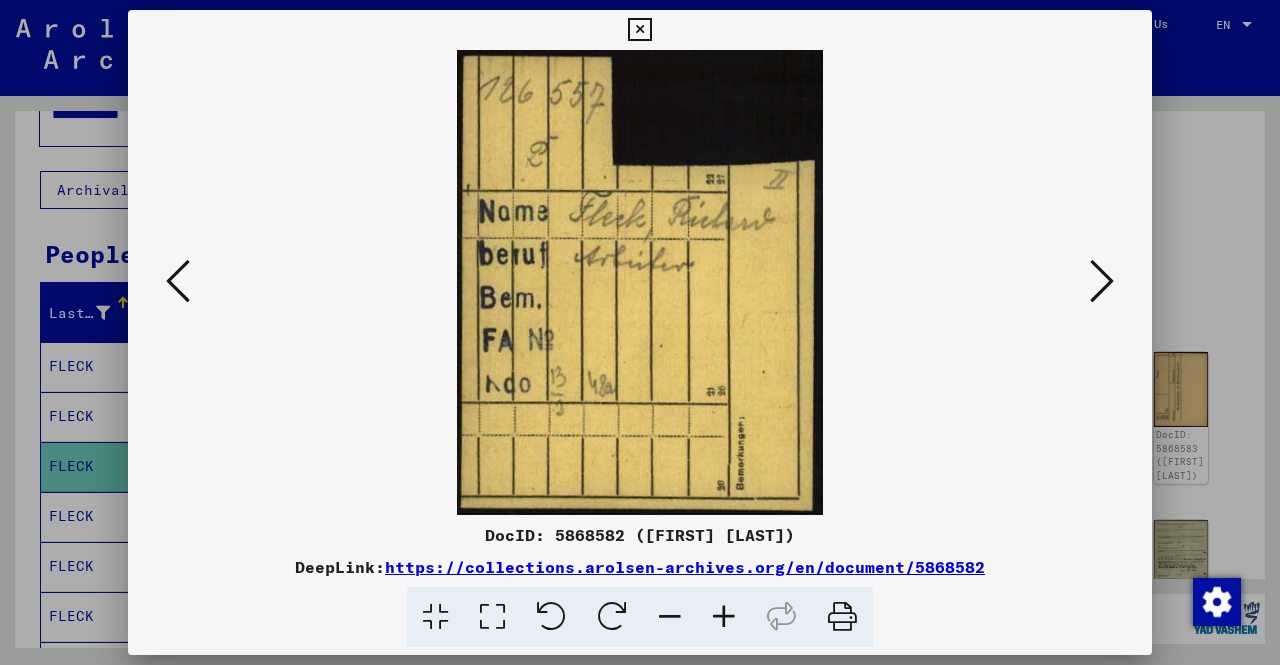 click at bounding box center [1102, 281] 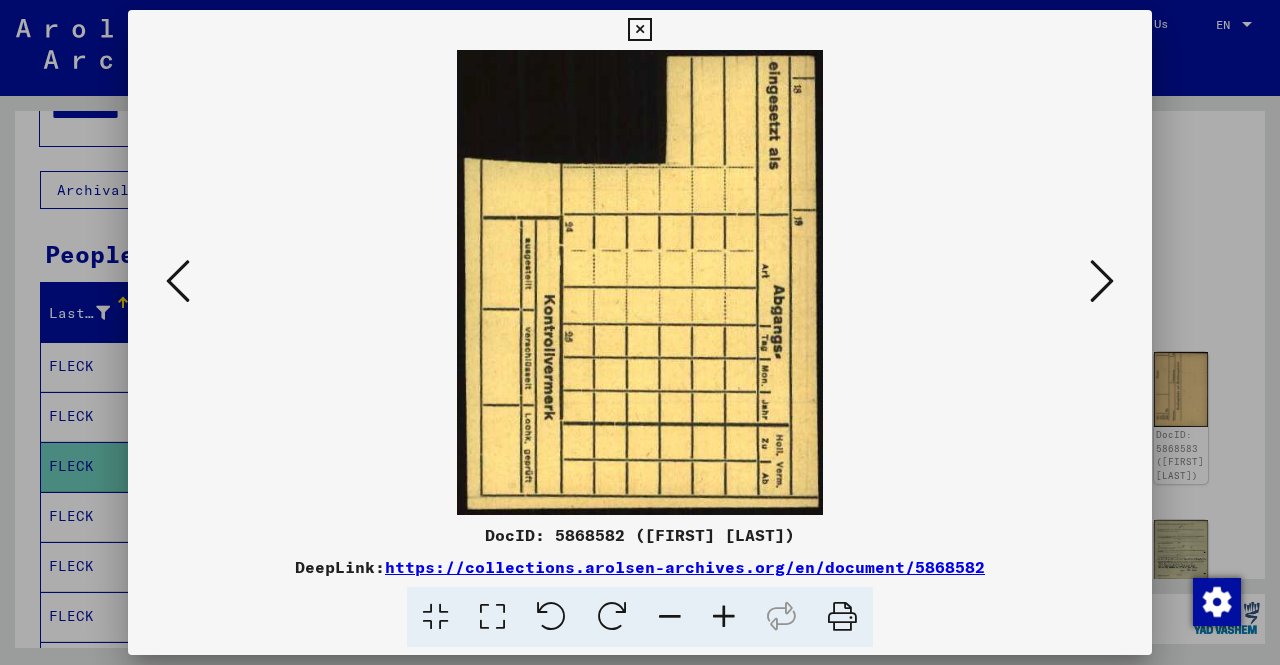 click at bounding box center [1102, 281] 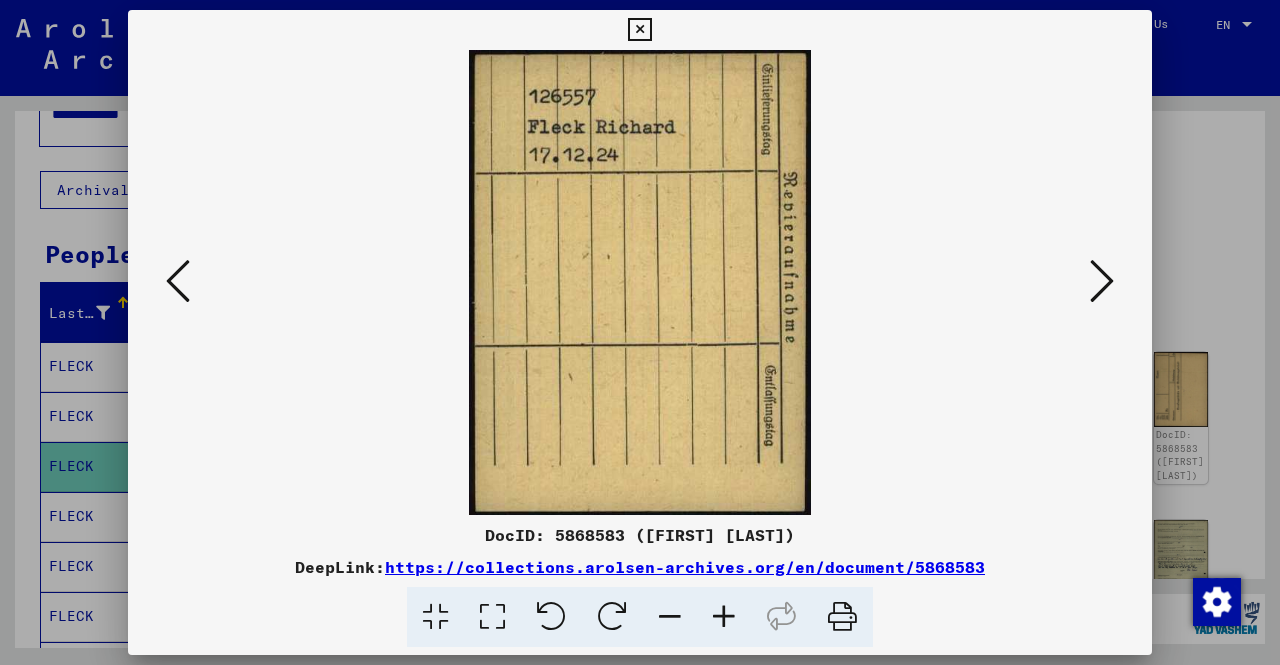 click at bounding box center (1102, 281) 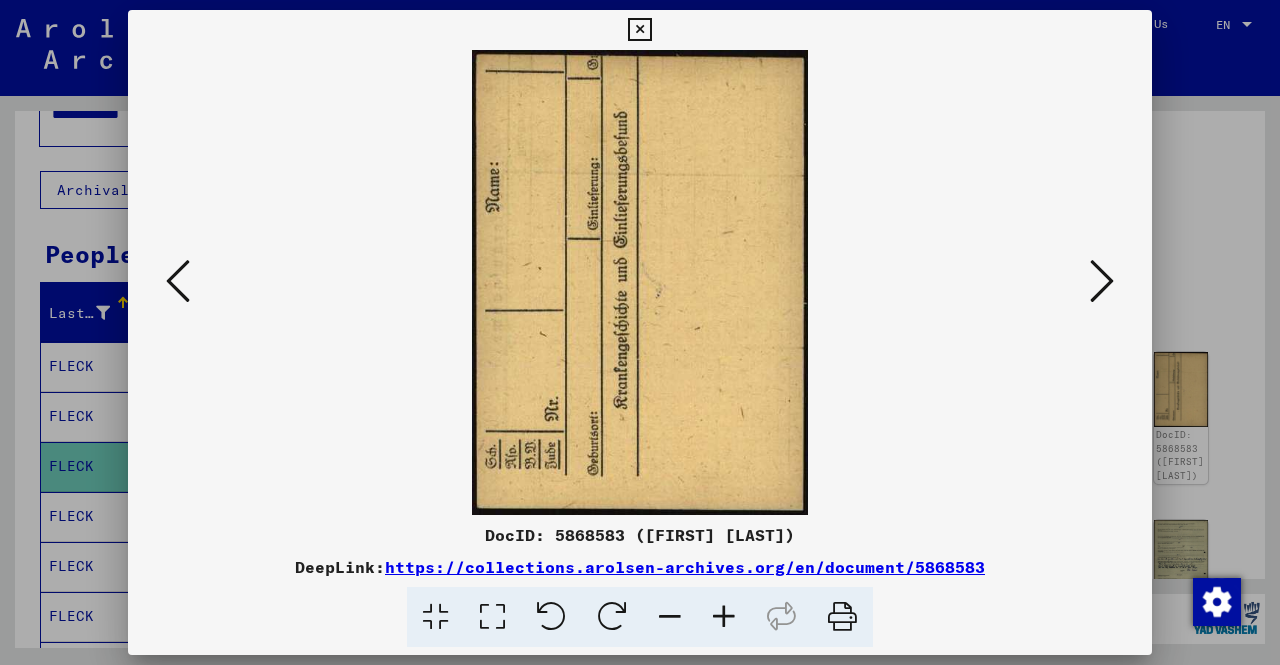 click at bounding box center [1102, 281] 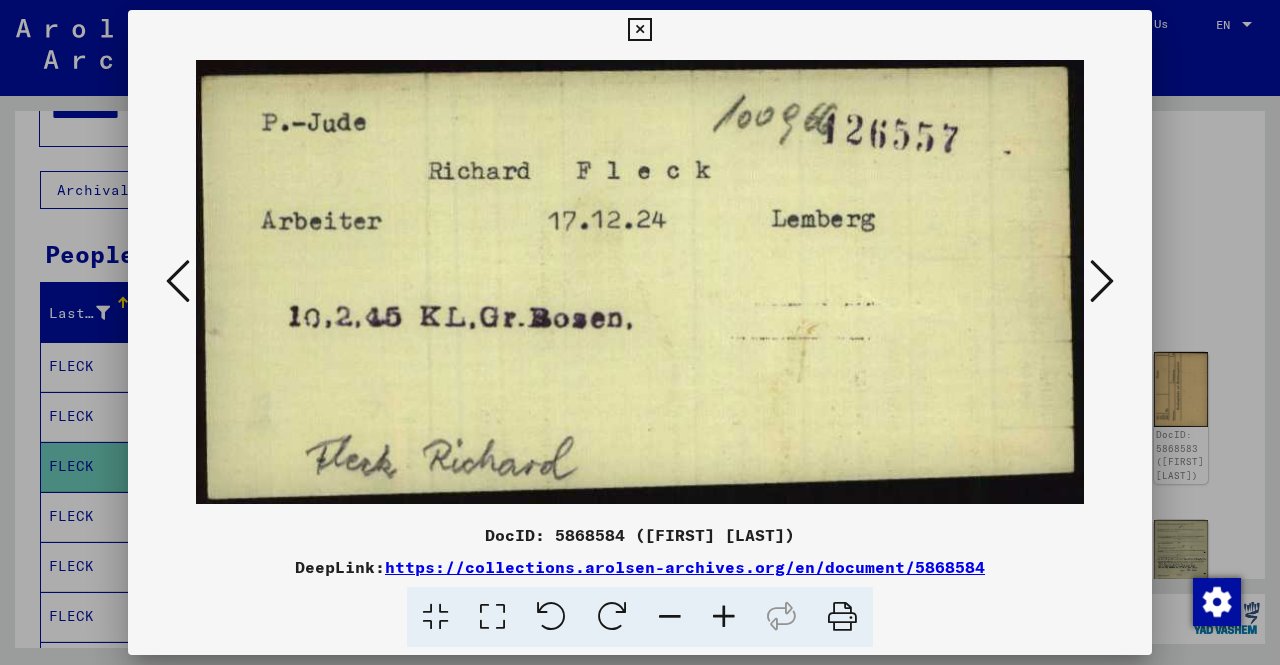 click at bounding box center [1102, 281] 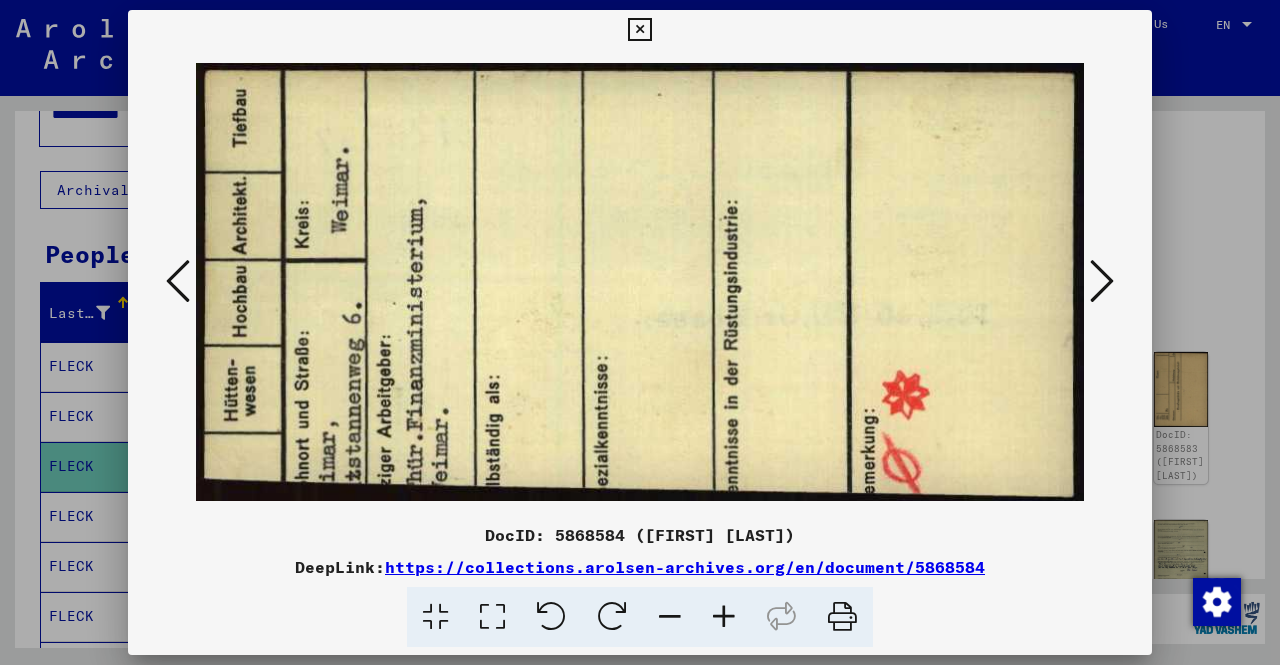 click at bounding box center (1102, 281) 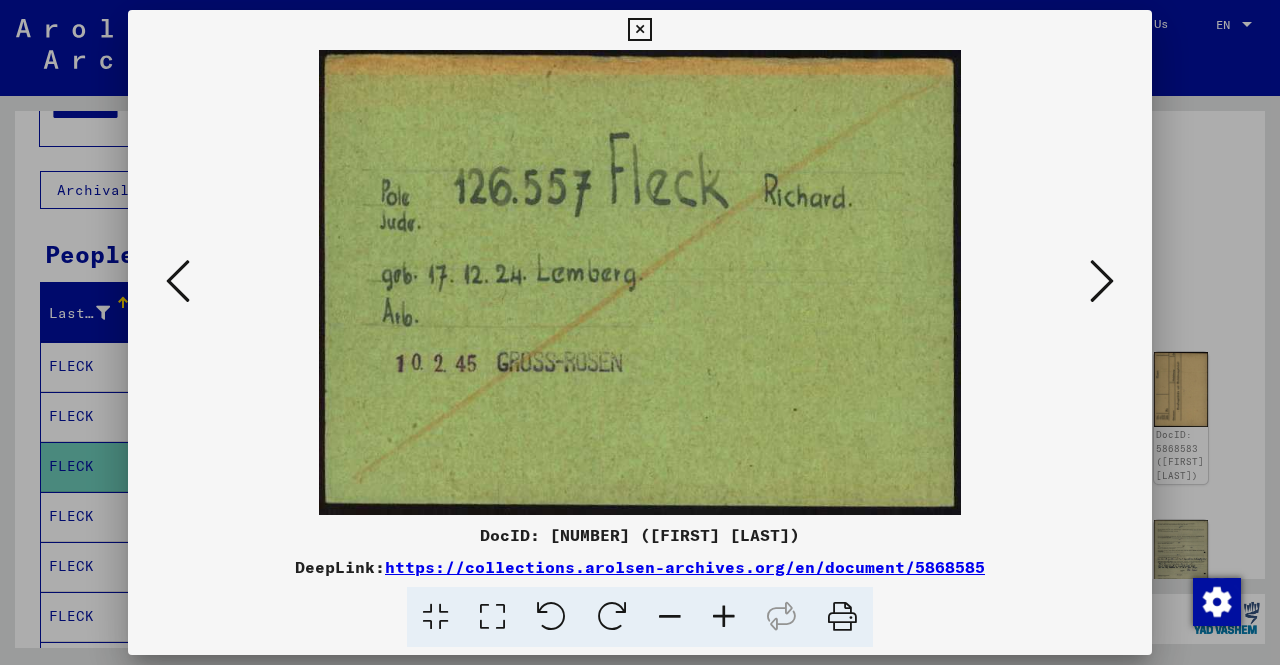 click at bounding box center (1102, 281) 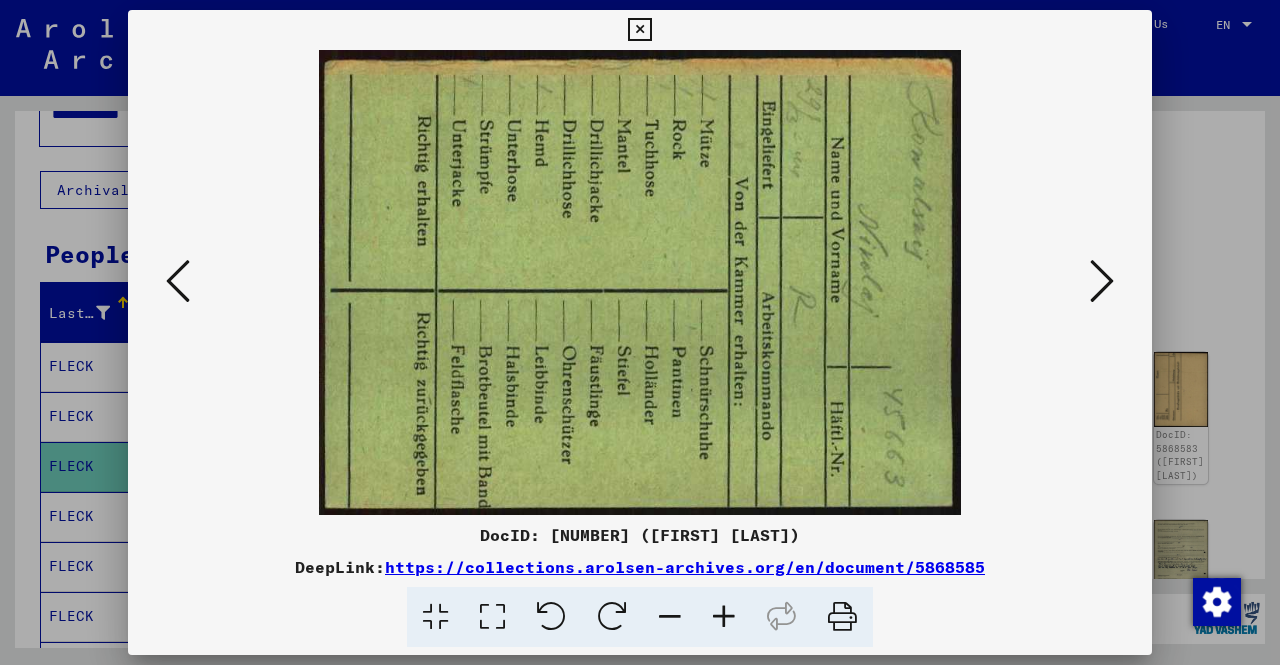 click at bounding box center [1102, 281] 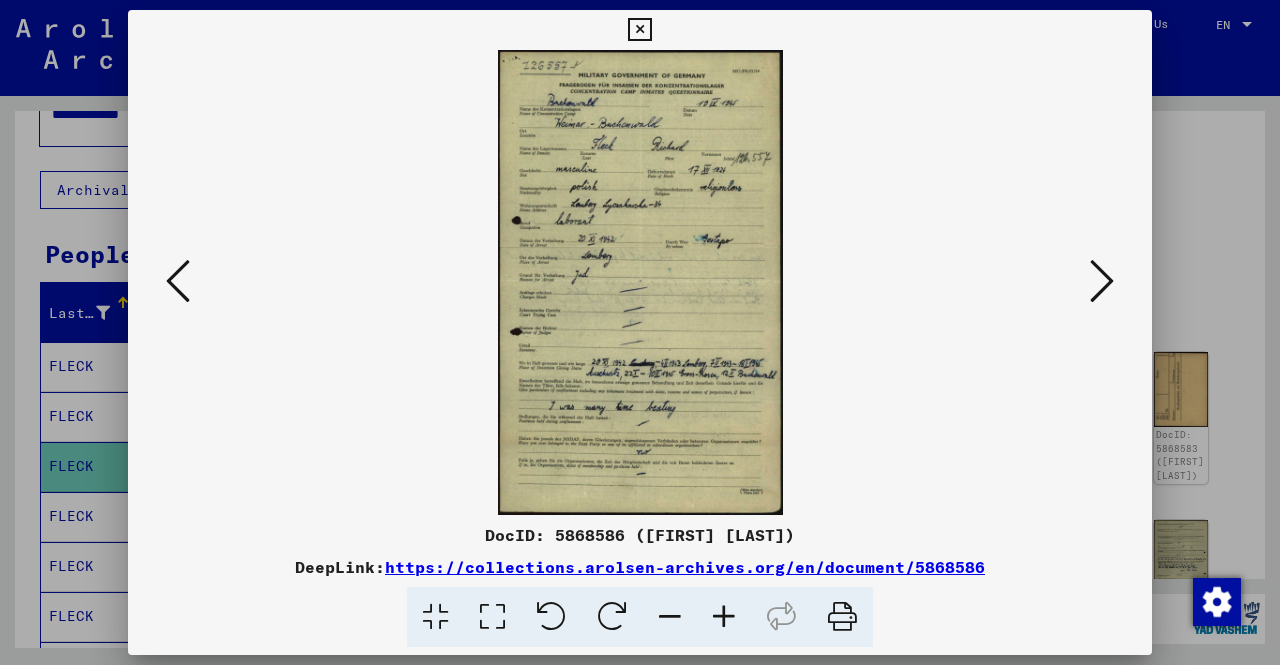 click at bounding box center [1102, 281] 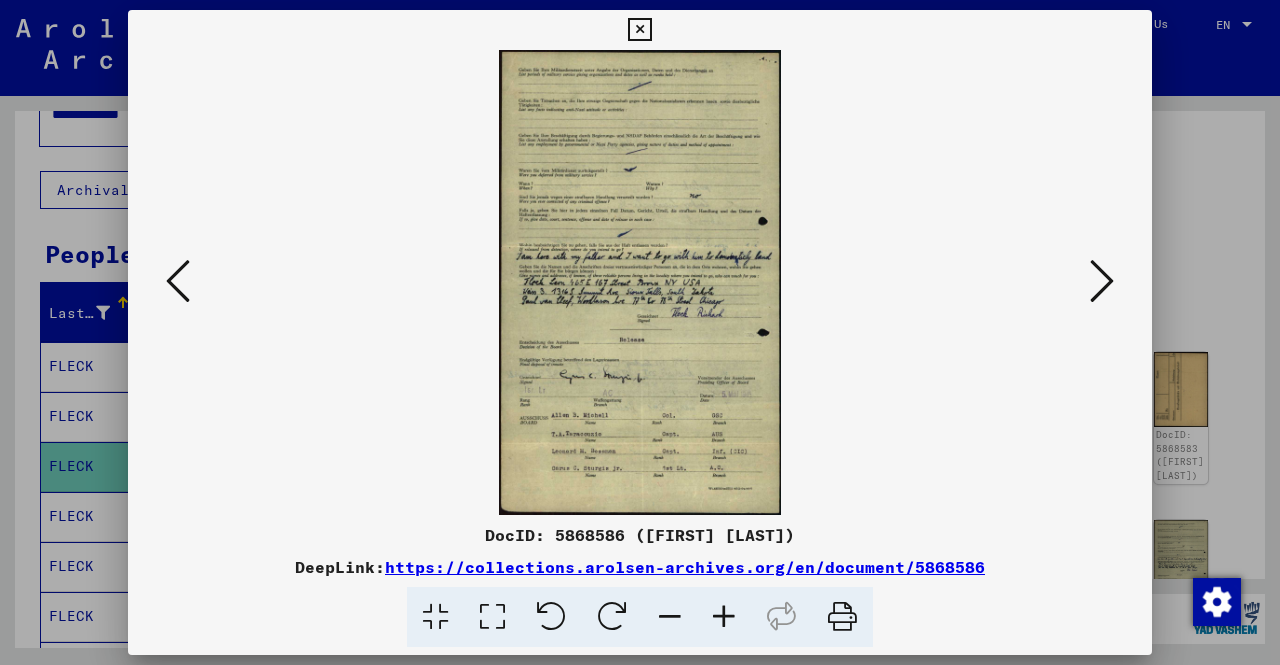 click at bounding box center (1102, 281) 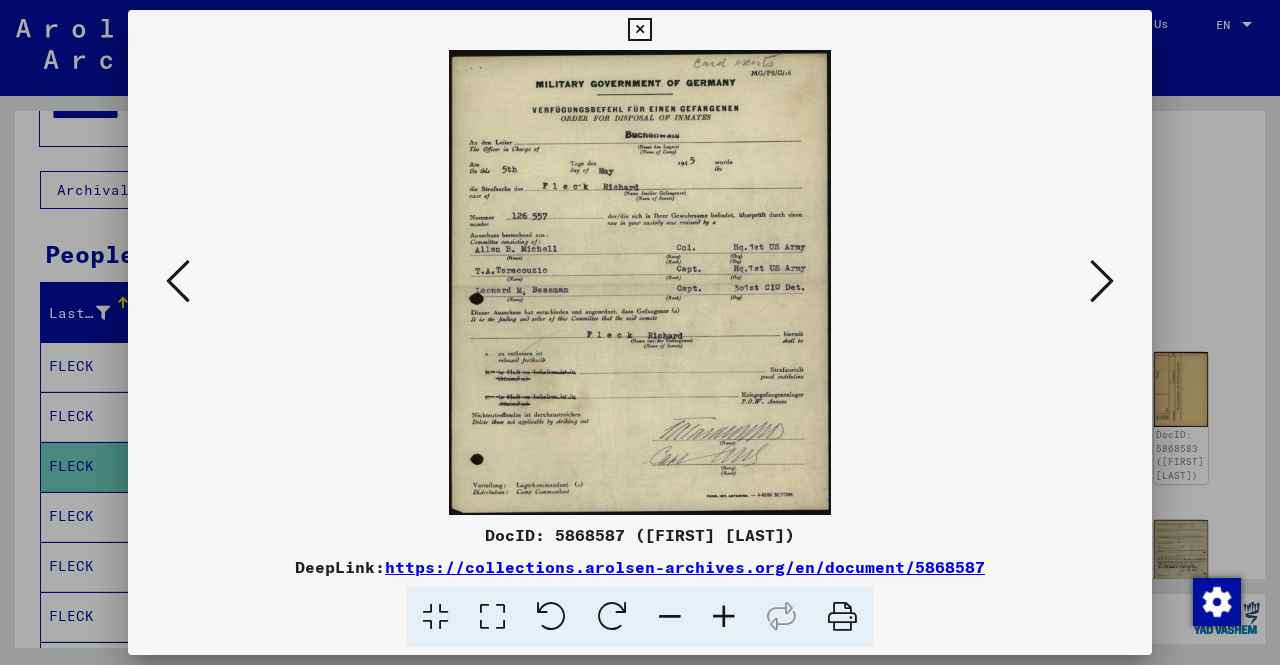 click at bounding box center [1102, 281] 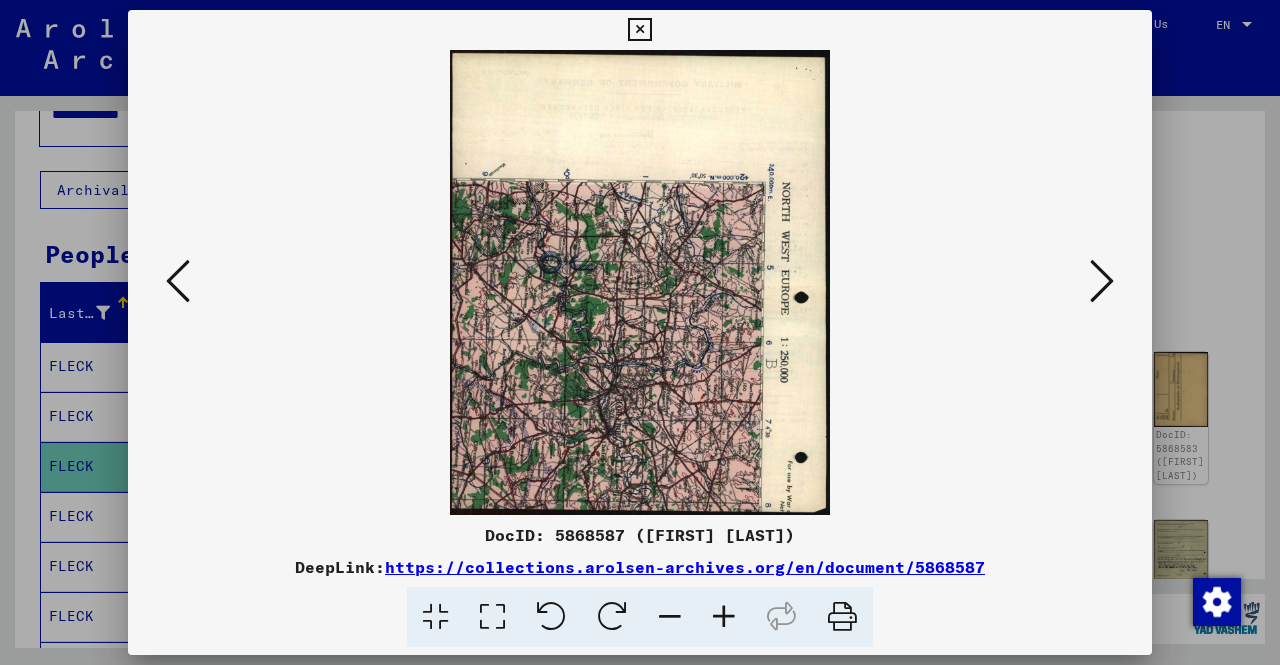 click at bounding box center (1102, 281) 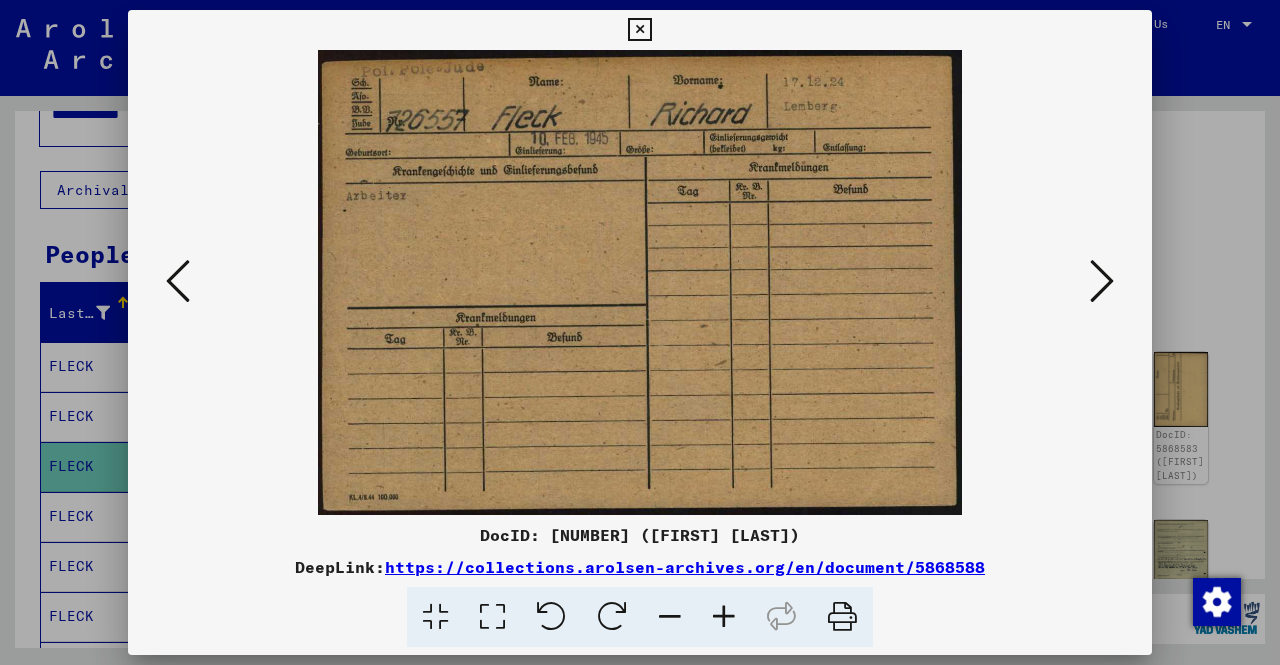 click at bounding box center [1102, 281] 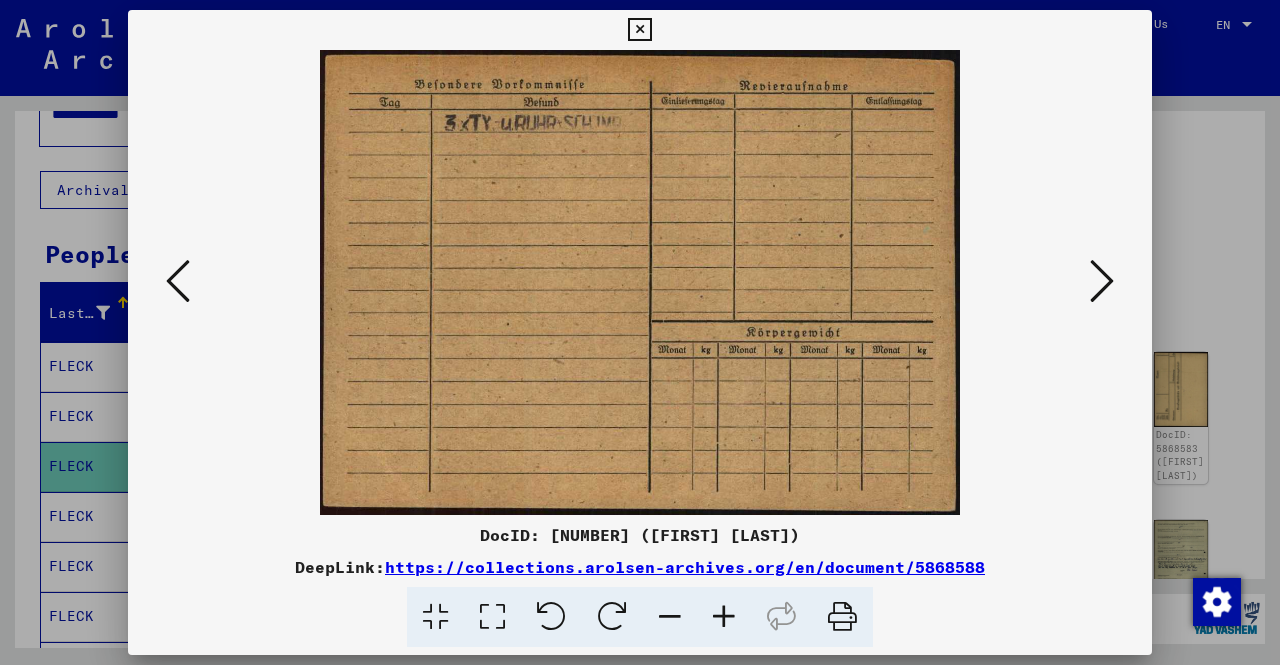 click at bounding box center [1102, 281] 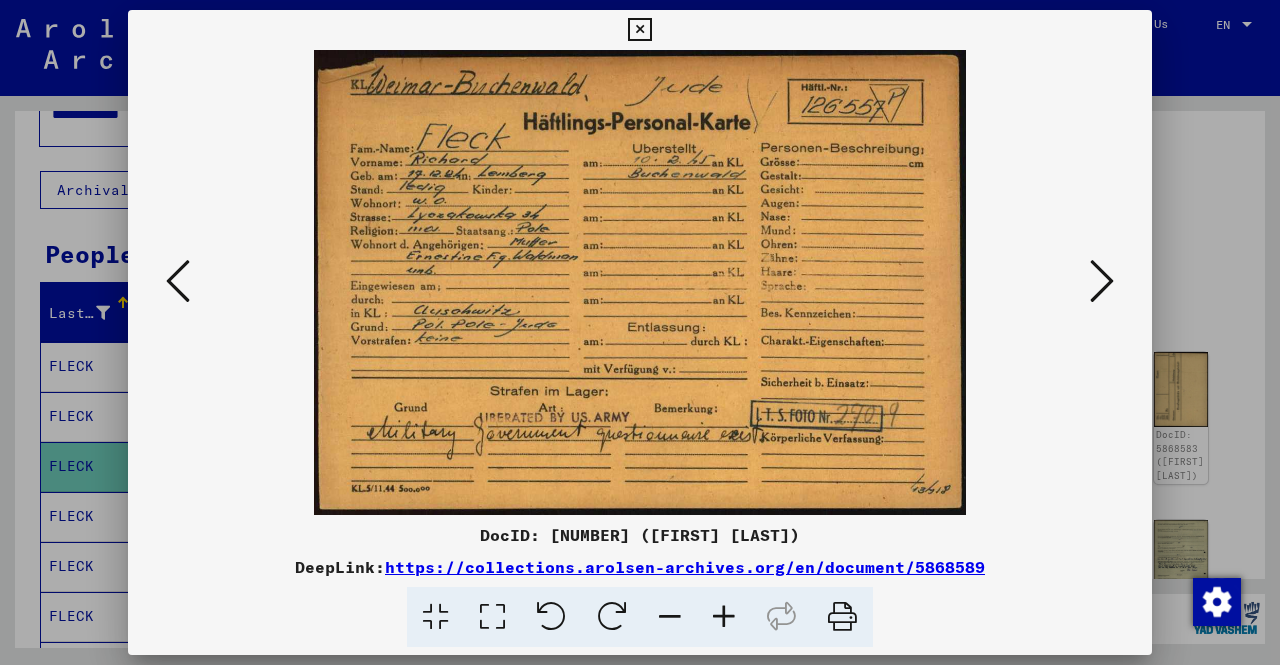 click at bounding box center [1102, 281] 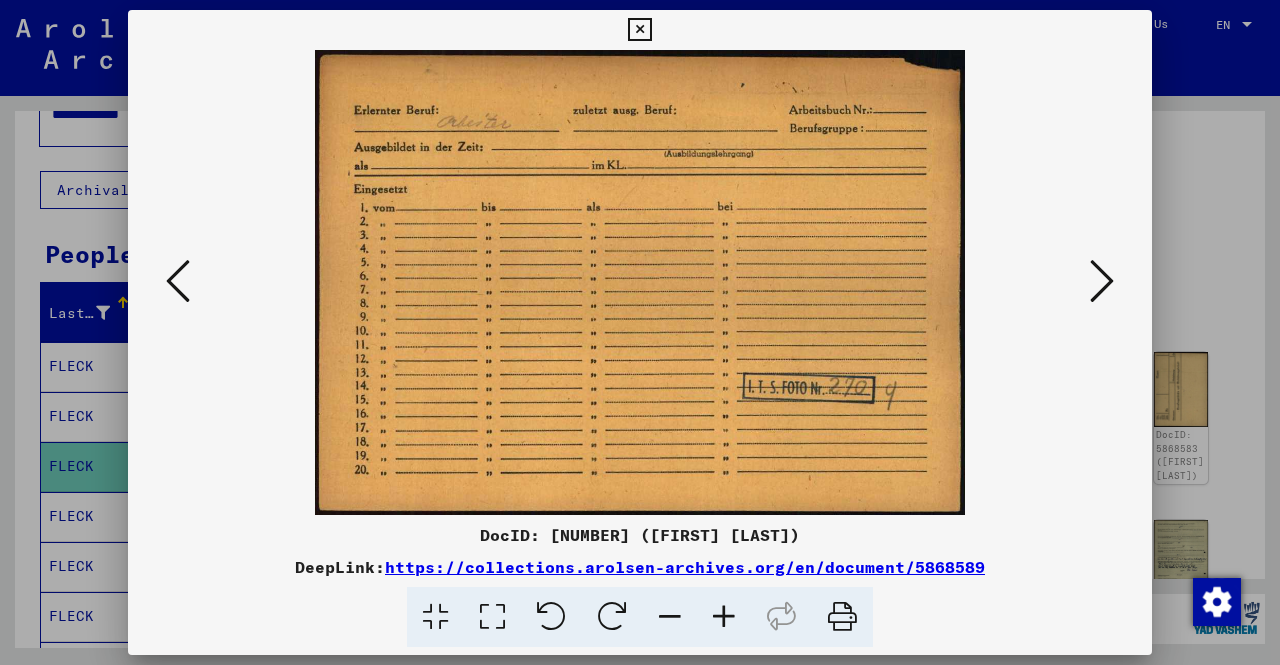 click at bounding box center (1102, 281) 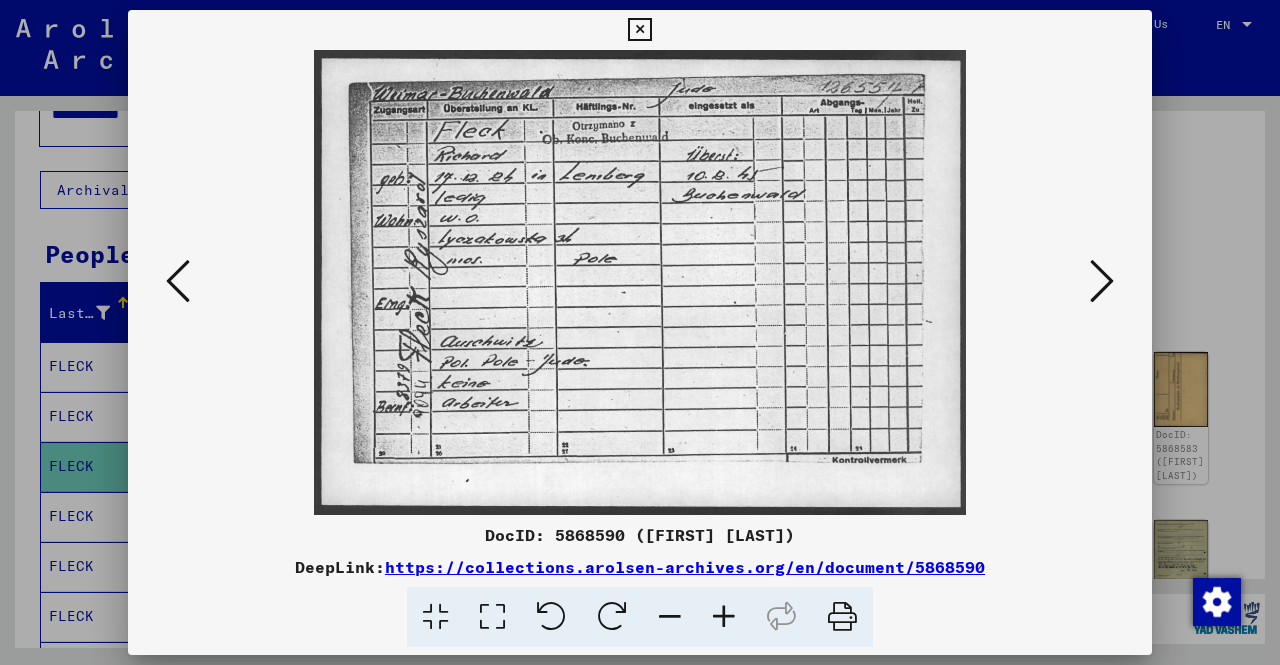 click at bounding box center [1102, 281] 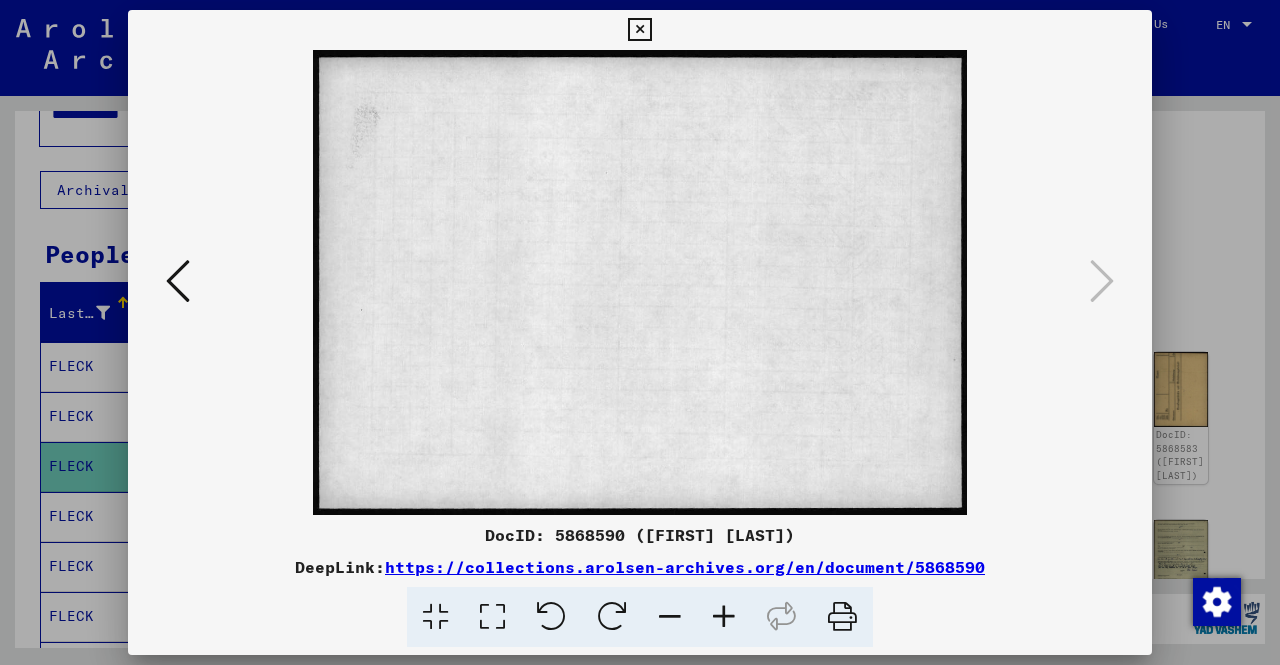click at bounding box center [640, 332] 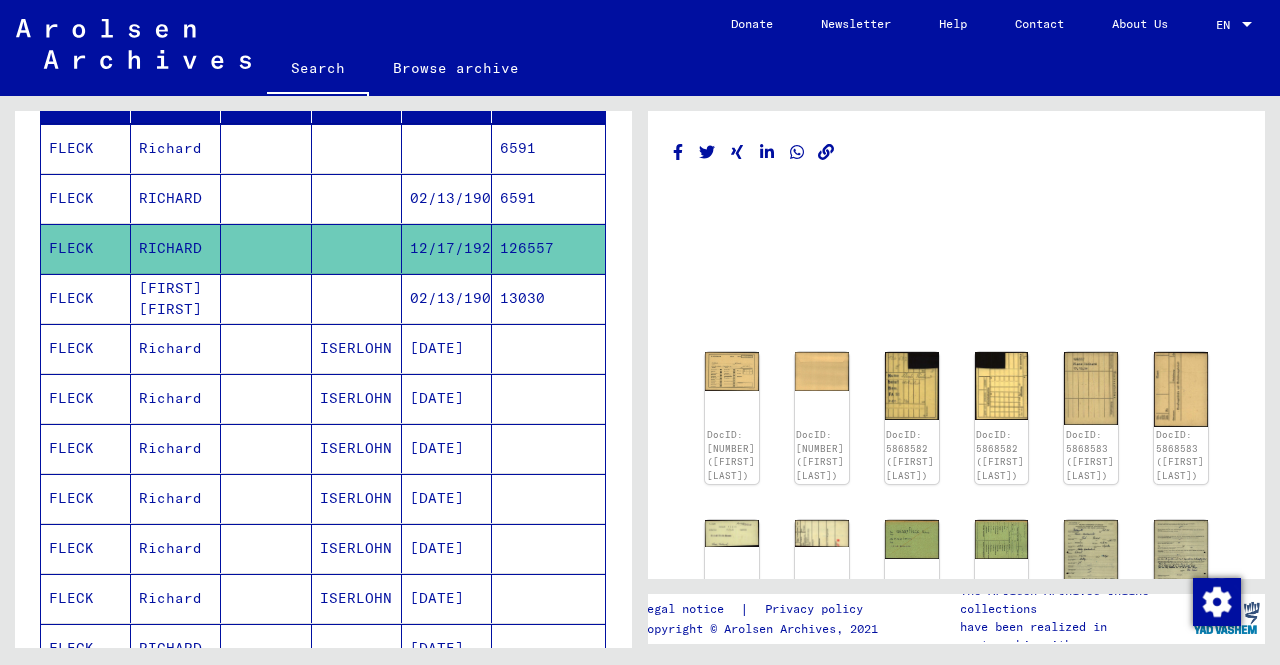 scroll, scrollTop: 0, scrollLeft: 0, axis: both 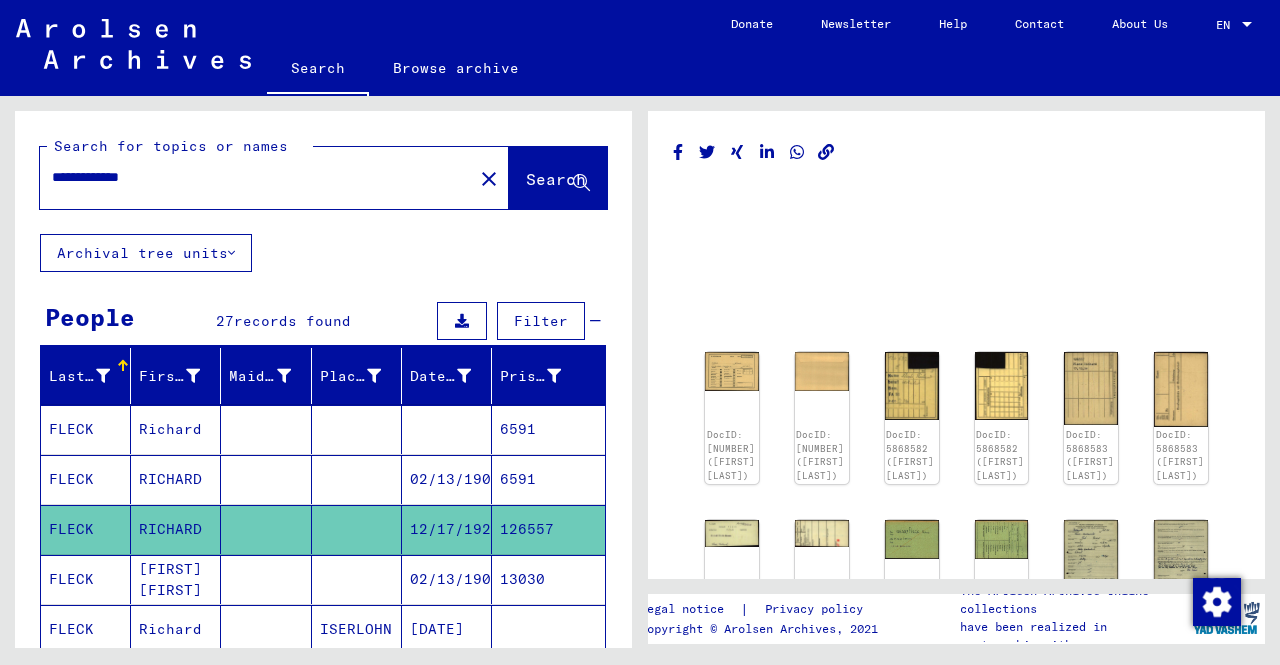 click on "**********" 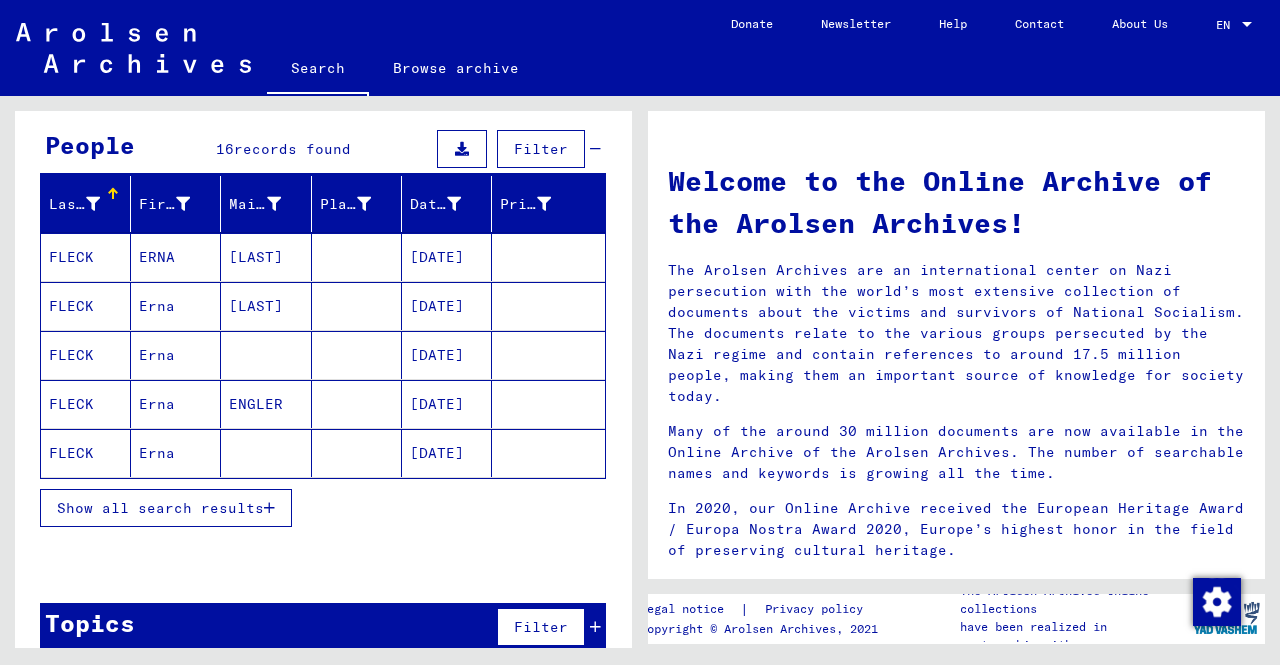 scroll, scrollTop: 174, scrollLeft: 0, axis: vertical 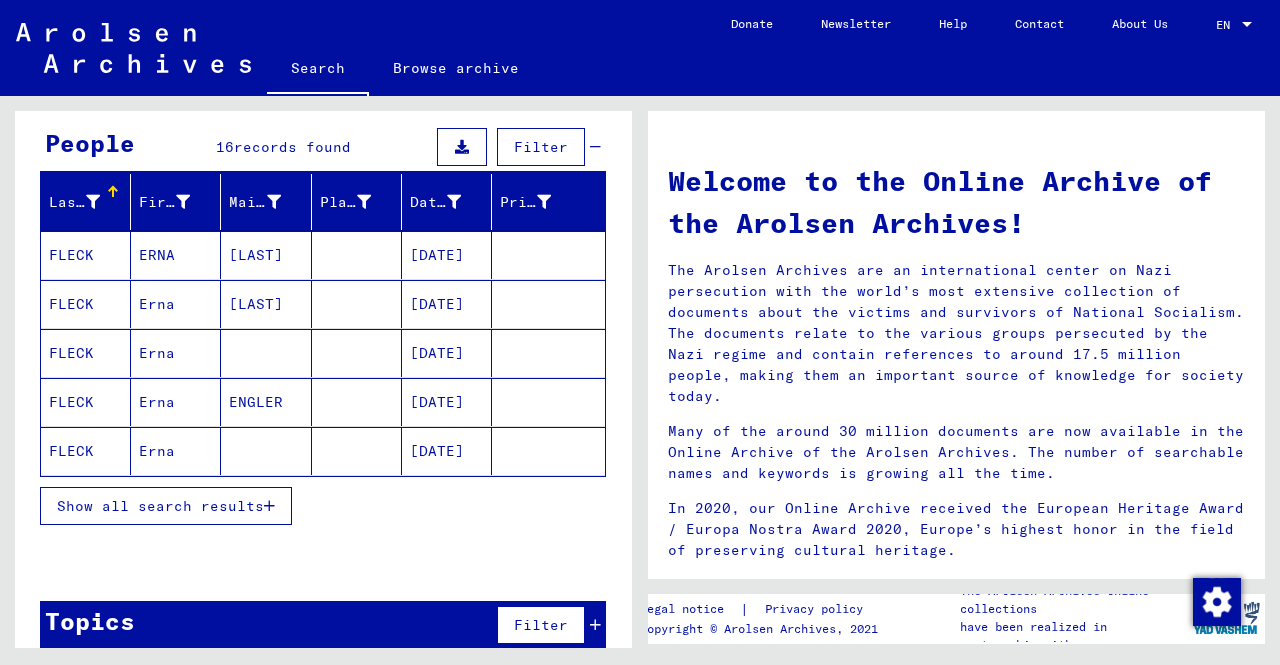 click on "FLECK" at bounding box center [86, 304] 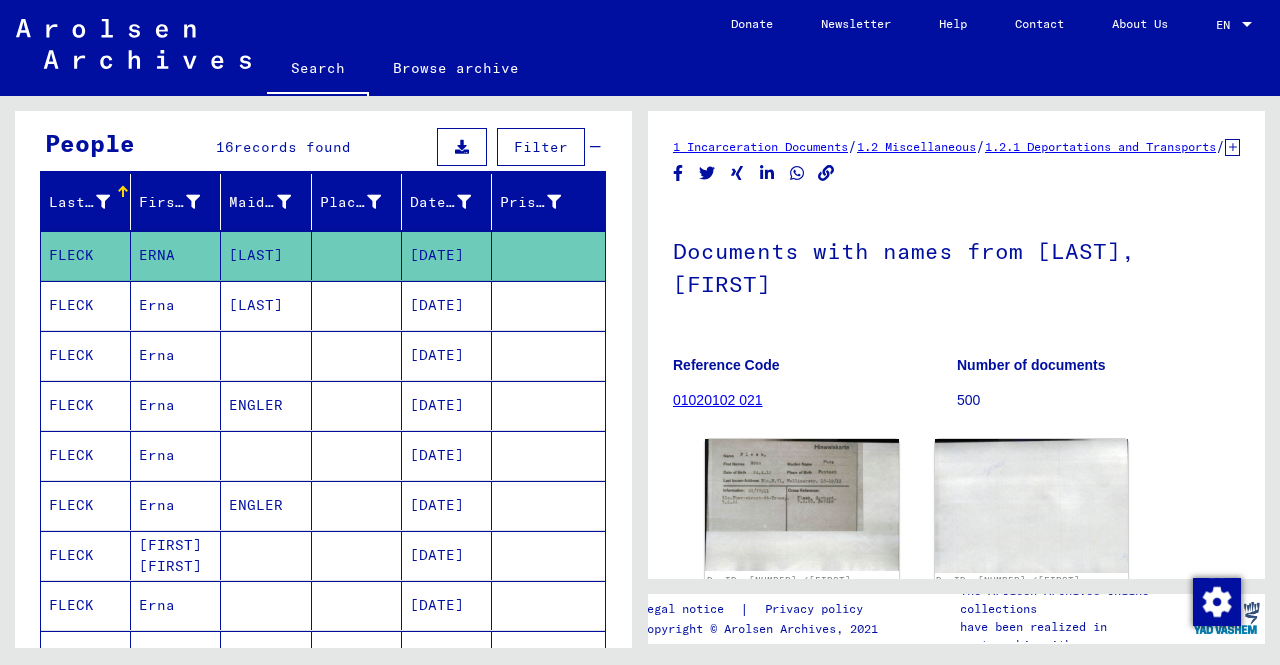 scroll, scrollTop: 0, scrollLeft: 0, axis: both 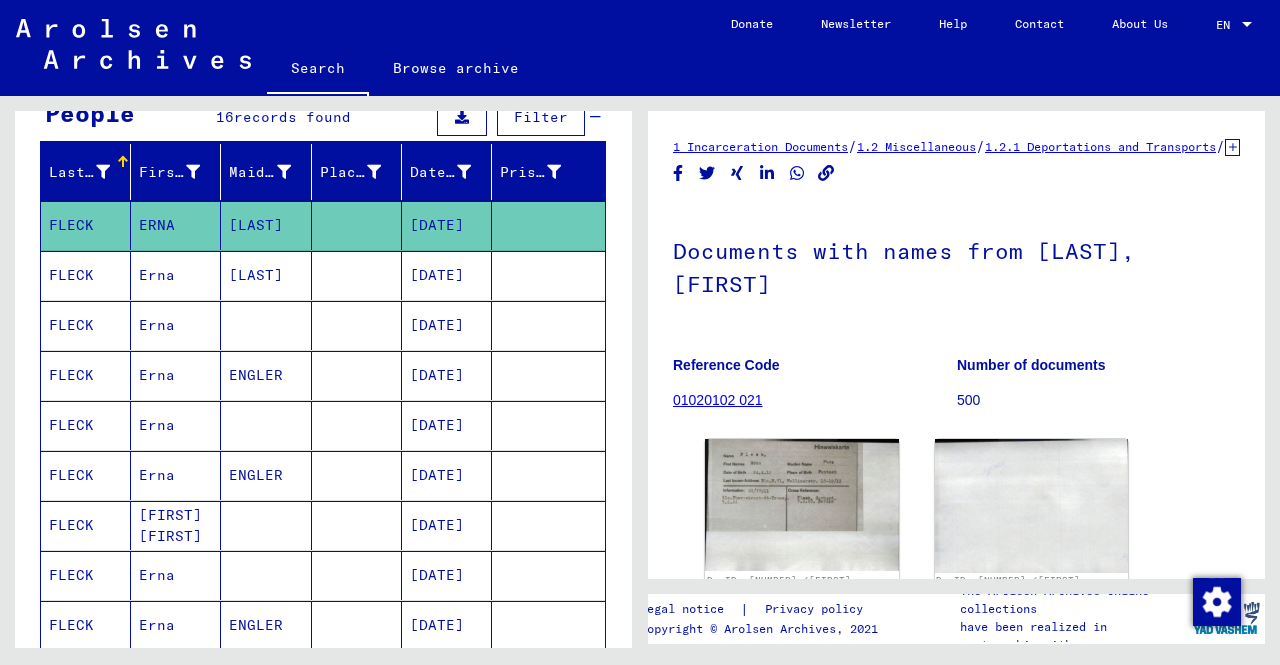 click on "FLECK" at bounding box center [86, 425] 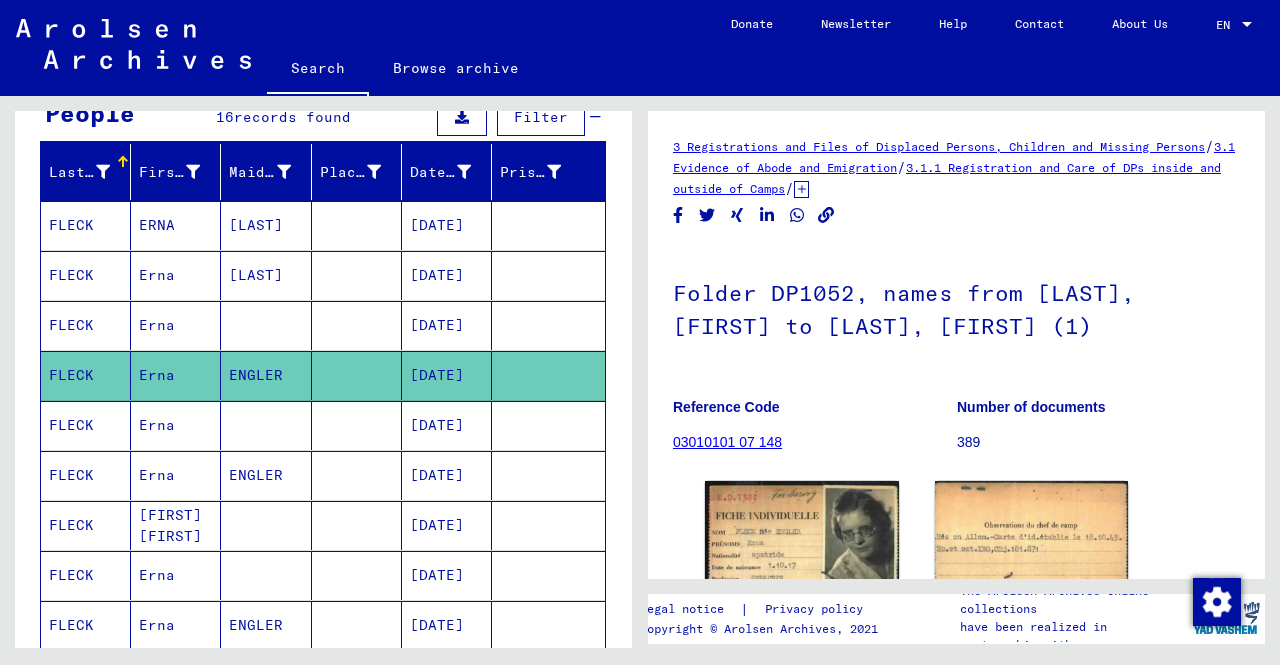scroll, scrollTop: 0, scrollLeft: 0, axis: both 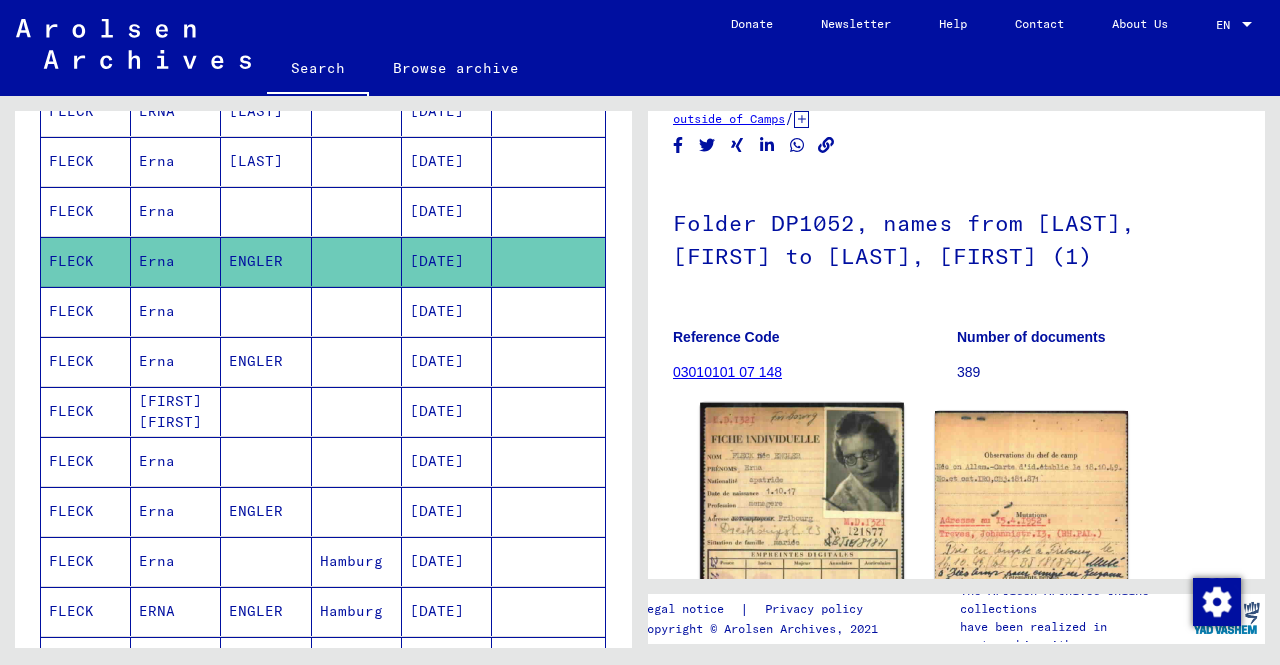 click 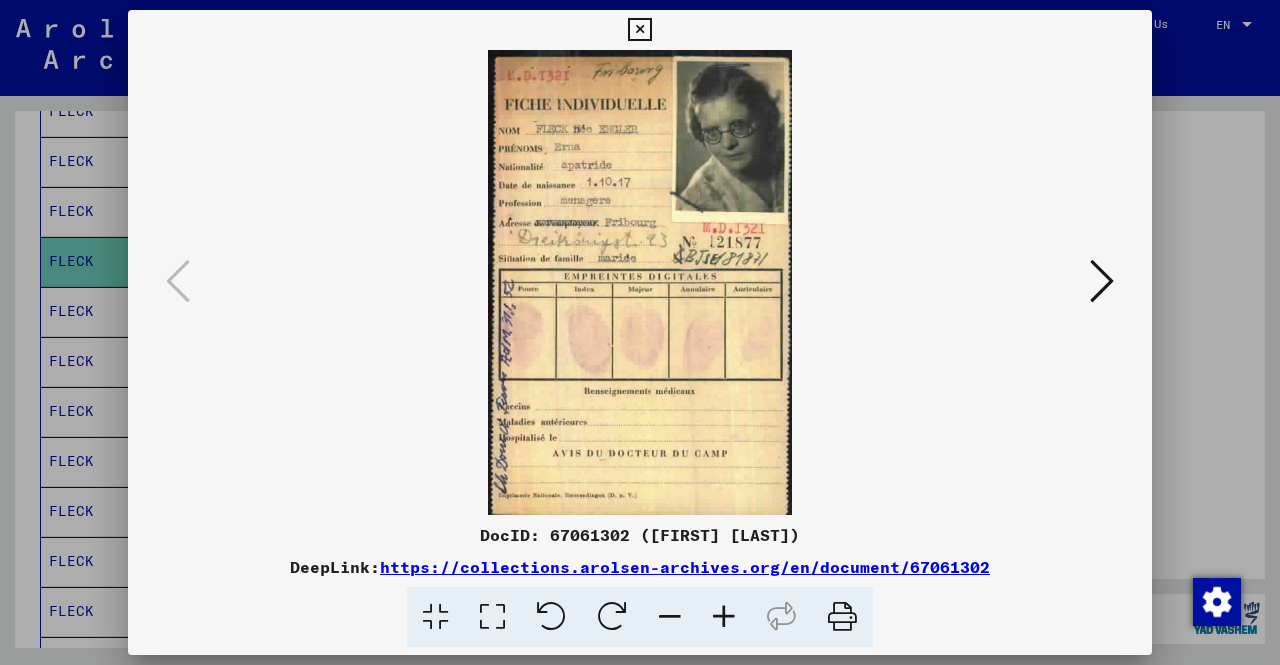 click at bounding box center (640, 332) 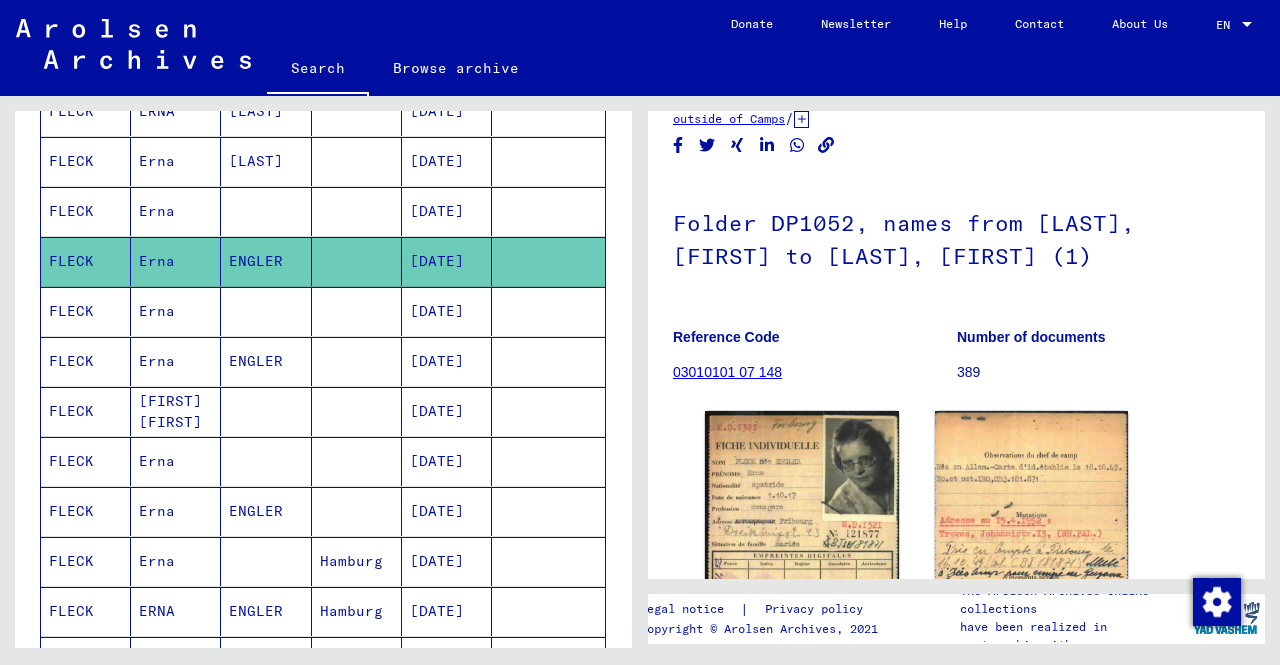 click on "FLECK" at bounding box center (86, 511) 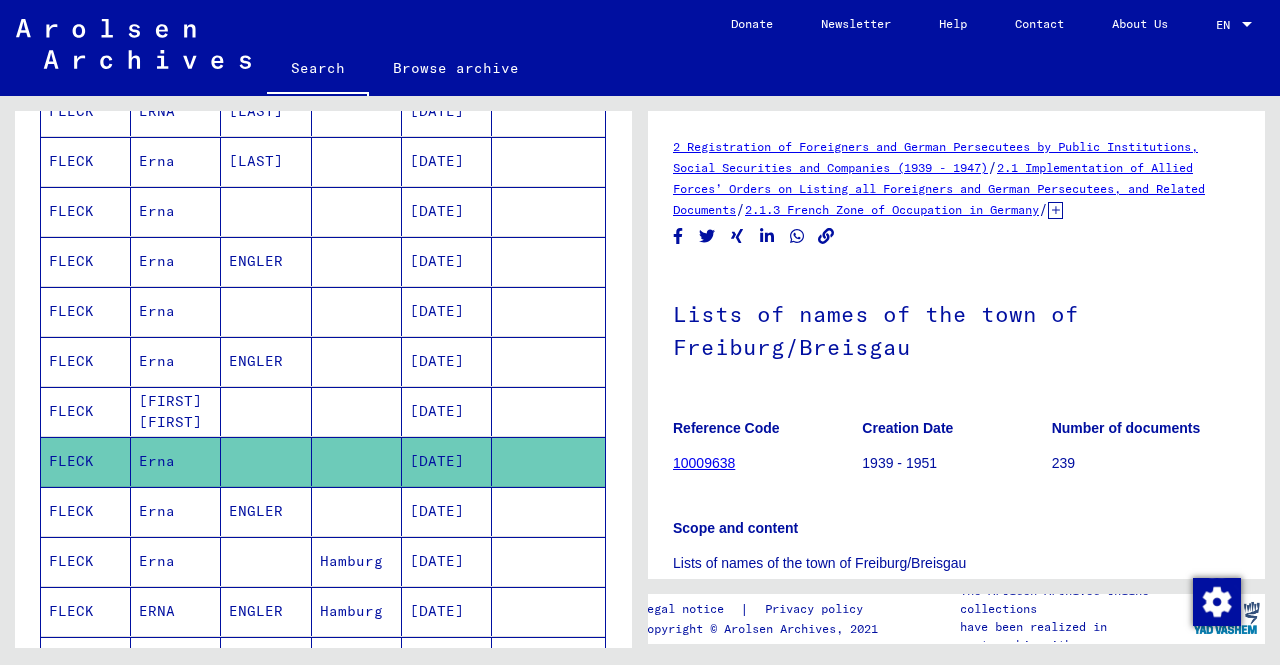 scroll, scrollTop: 0, scrollLeft: 0, axis: both 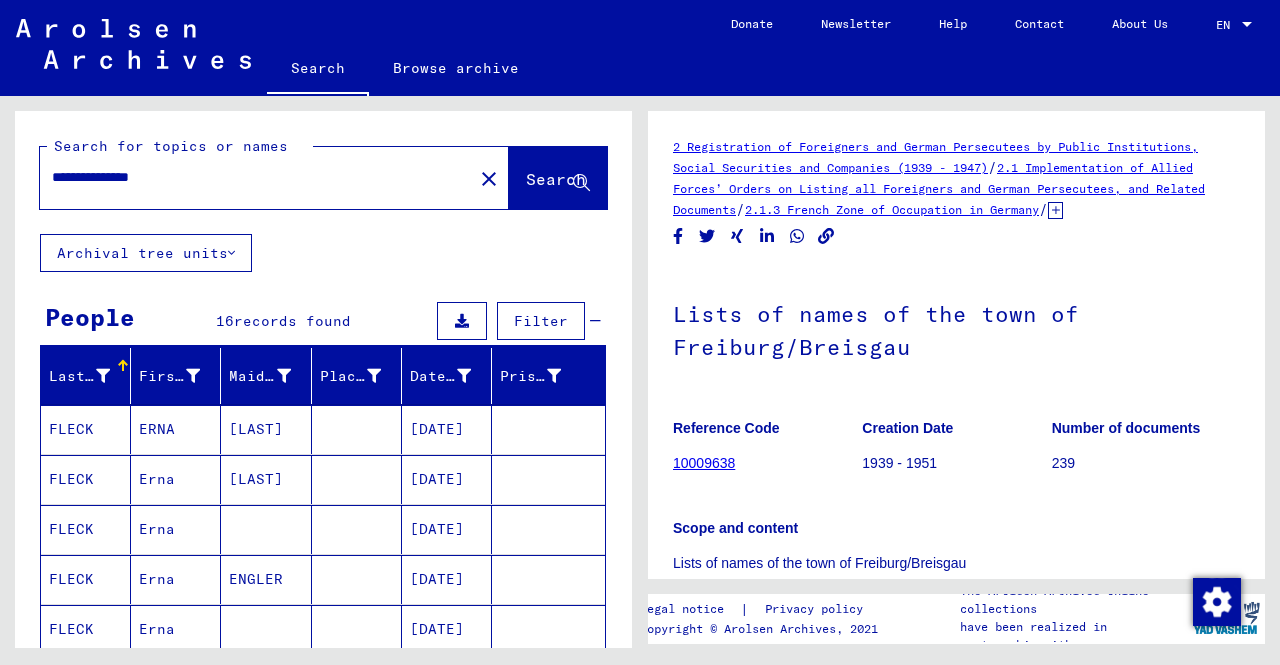 click on "FLECK" at bounding box center (86, 529) 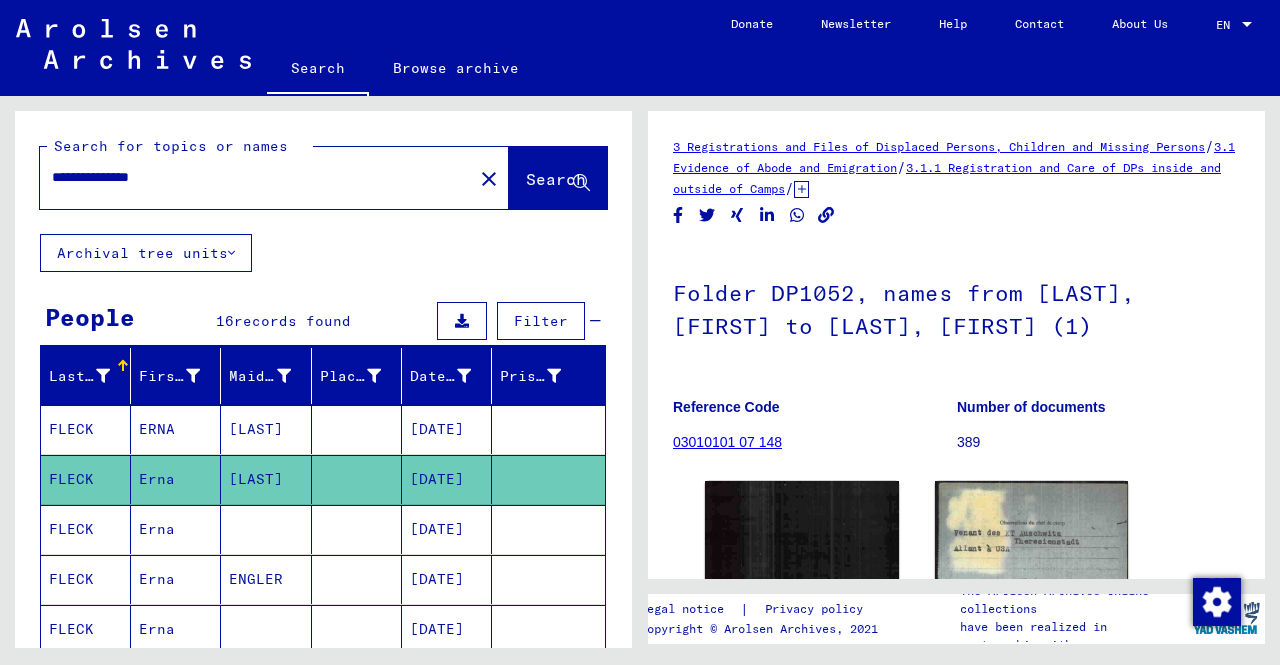 scroll, scrollTop: 0, scrollLeft: 0, axis: both 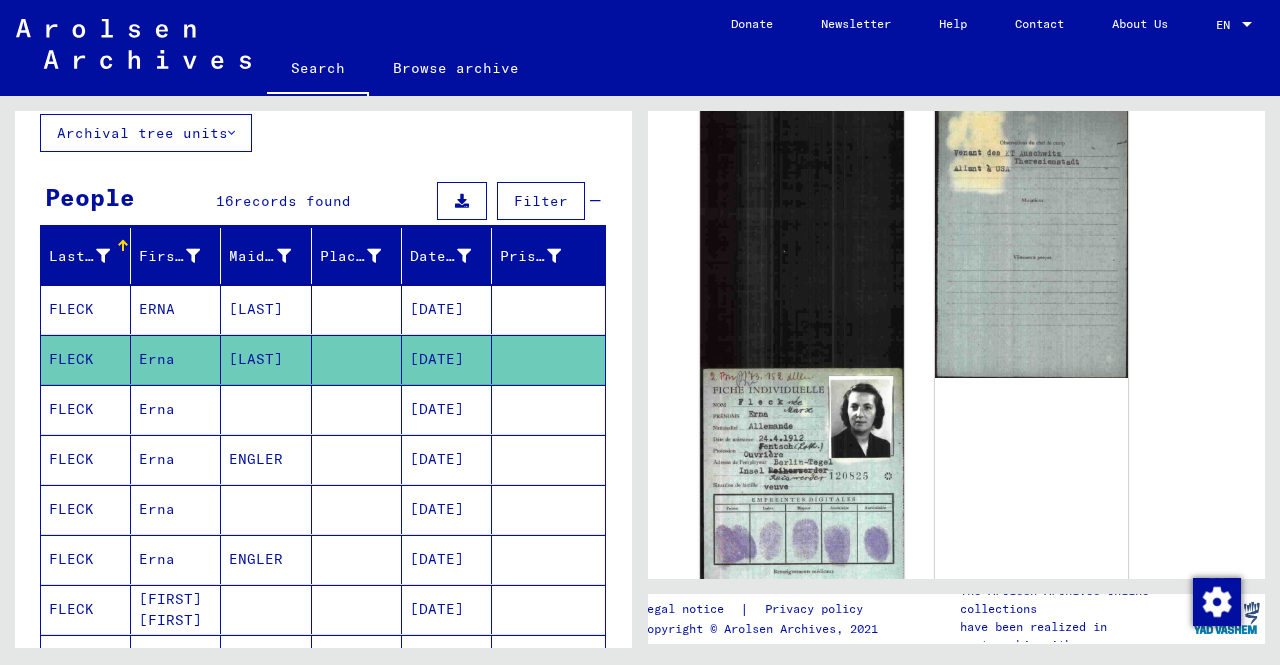 click 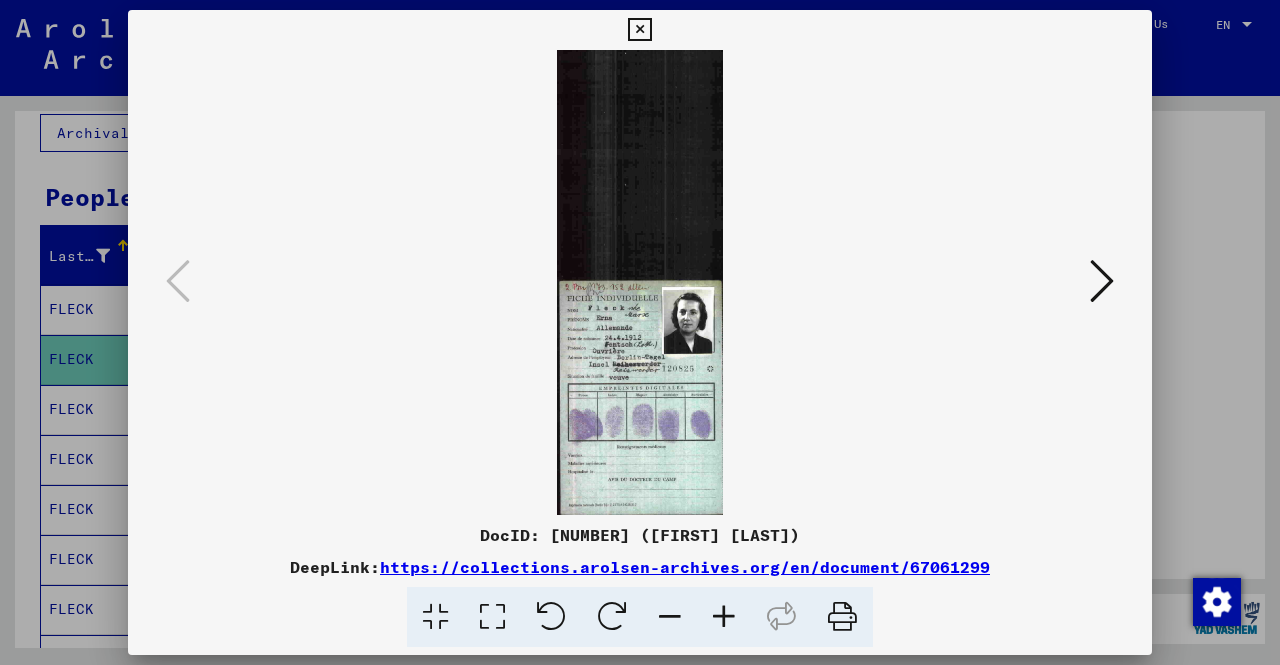 scroll, scrollTop: 379, scrollLeft: 0, axis: vertical 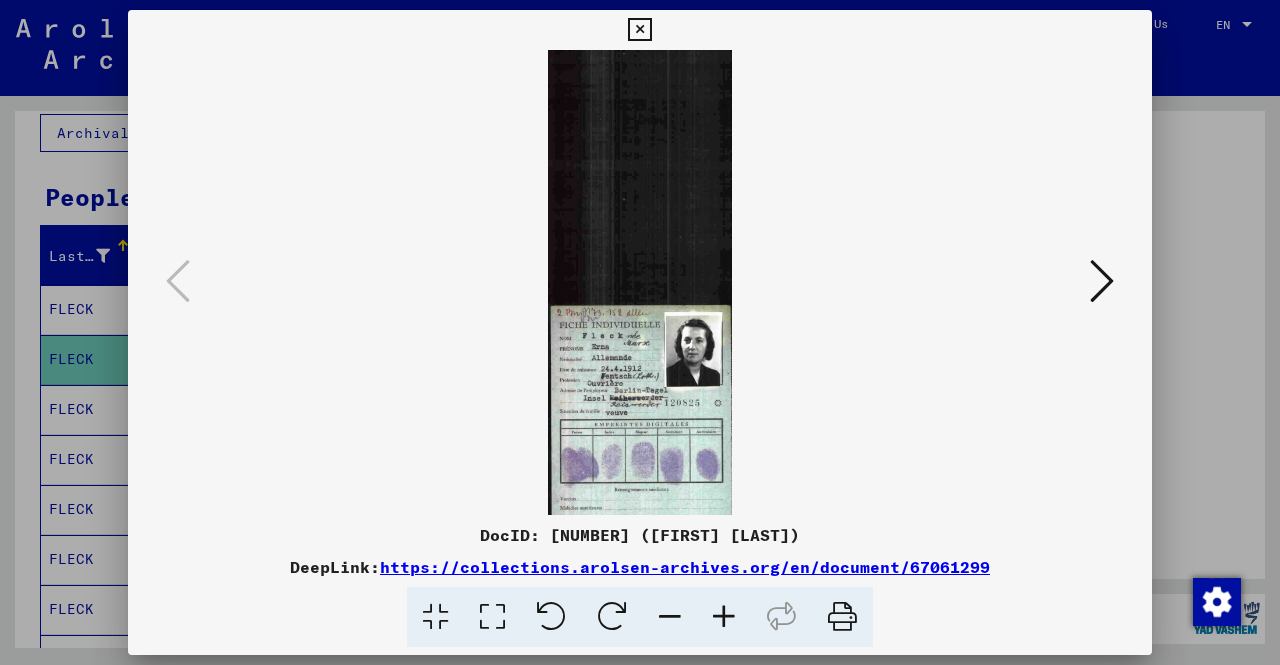 click at bounding box center (724, 617) 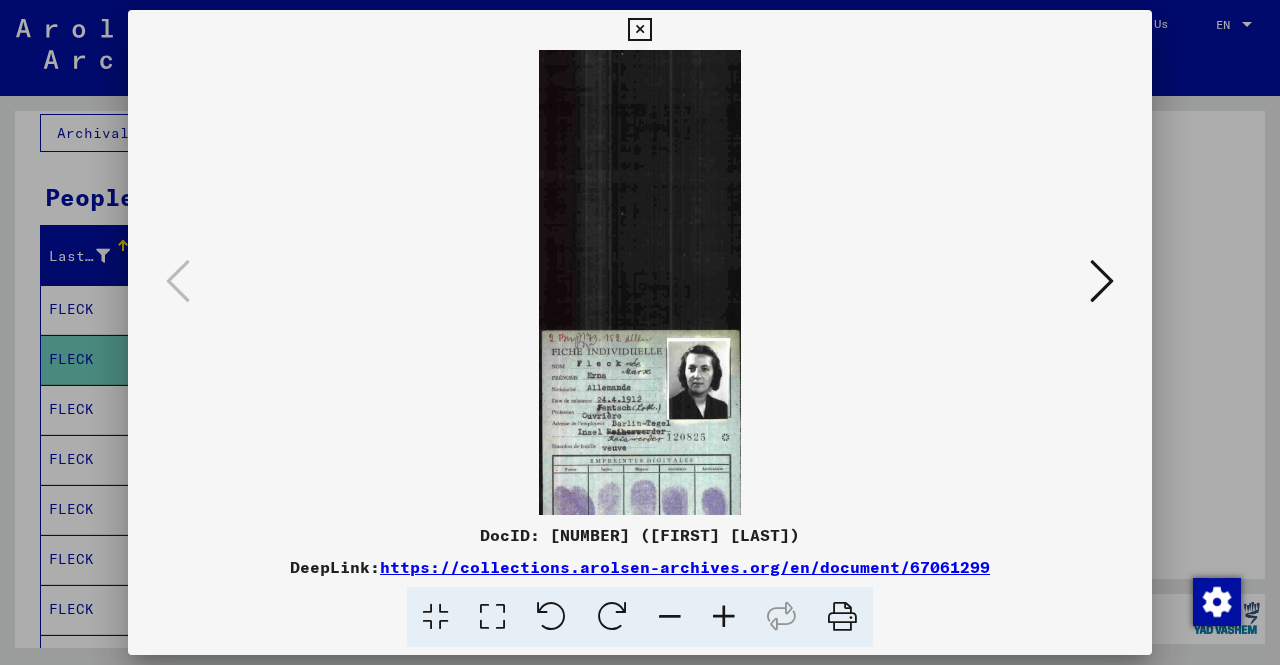 click at bounding box center [724, 617] 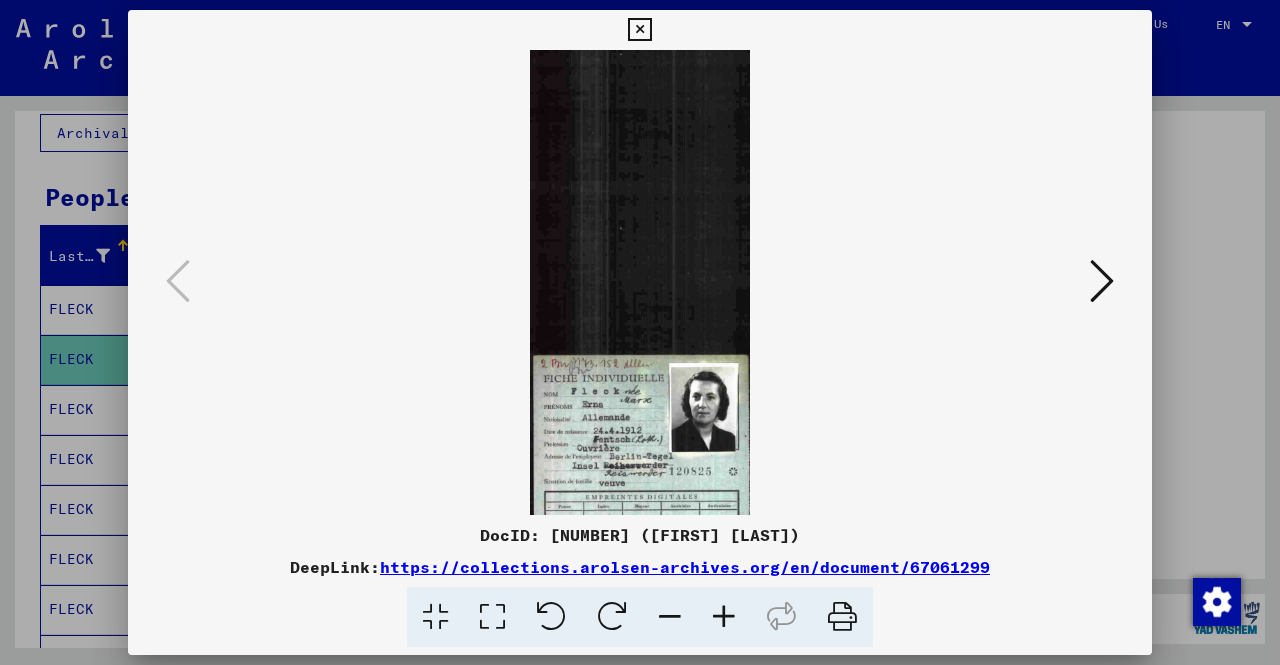 click at bounding box center (724, 617) 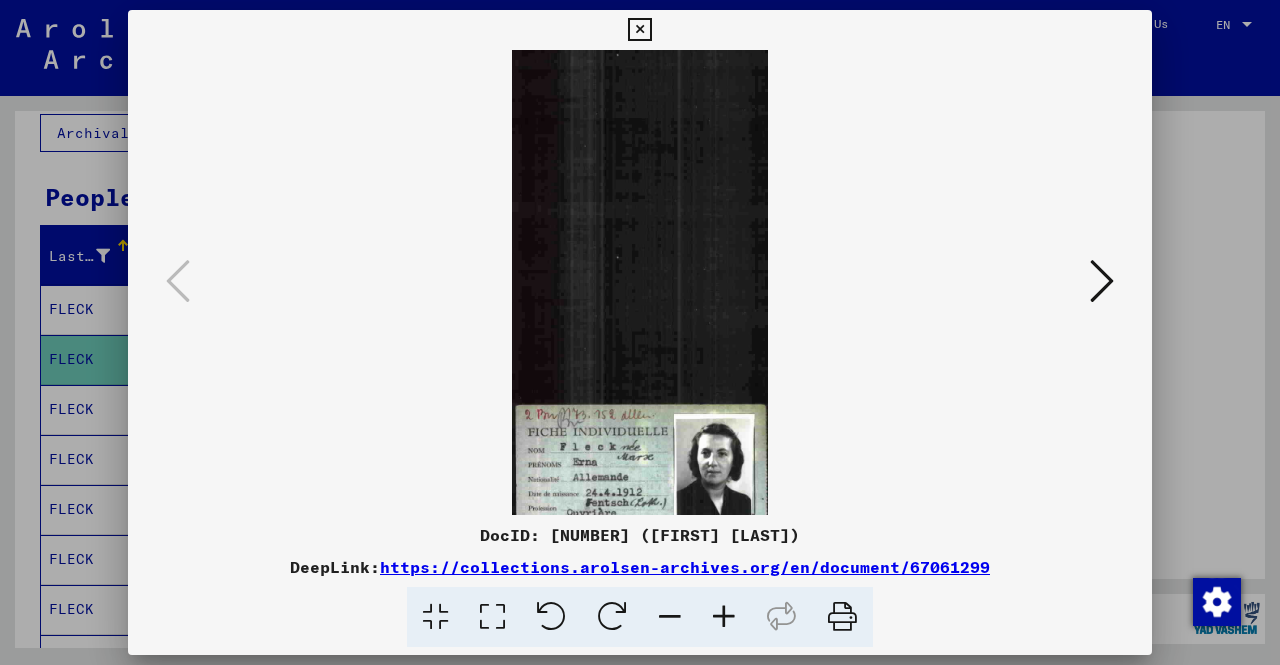 click at bounding box center [724, 617] 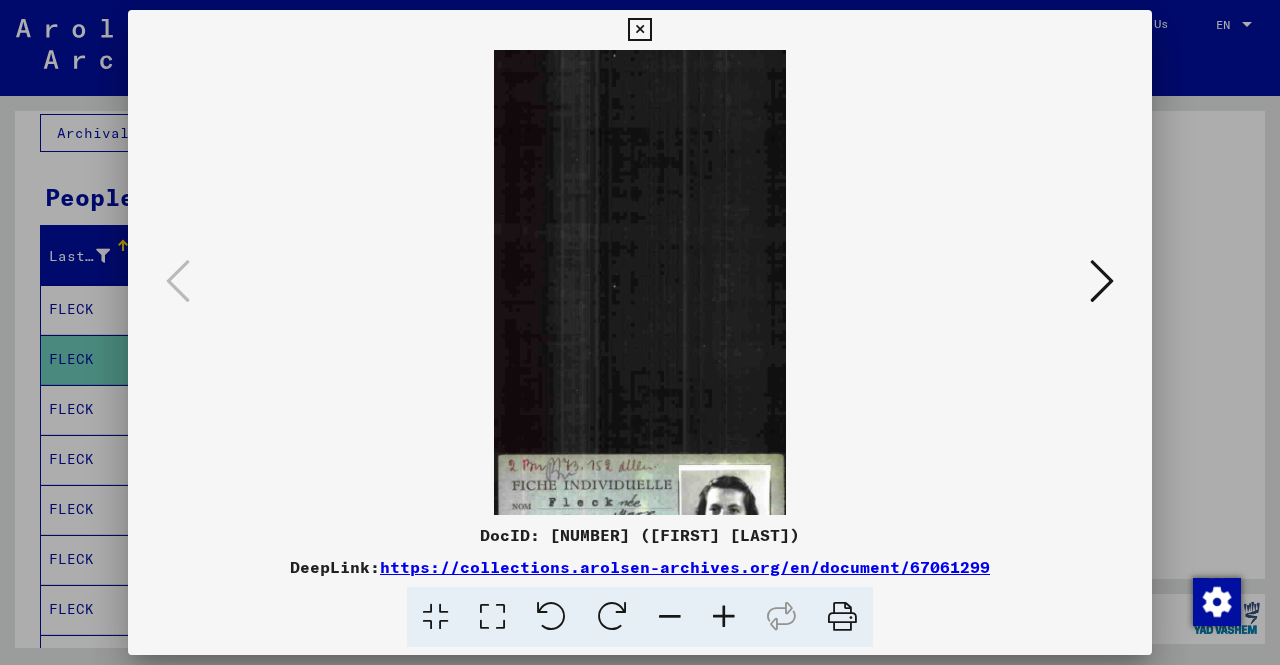 click at bounding box center (724, 617) 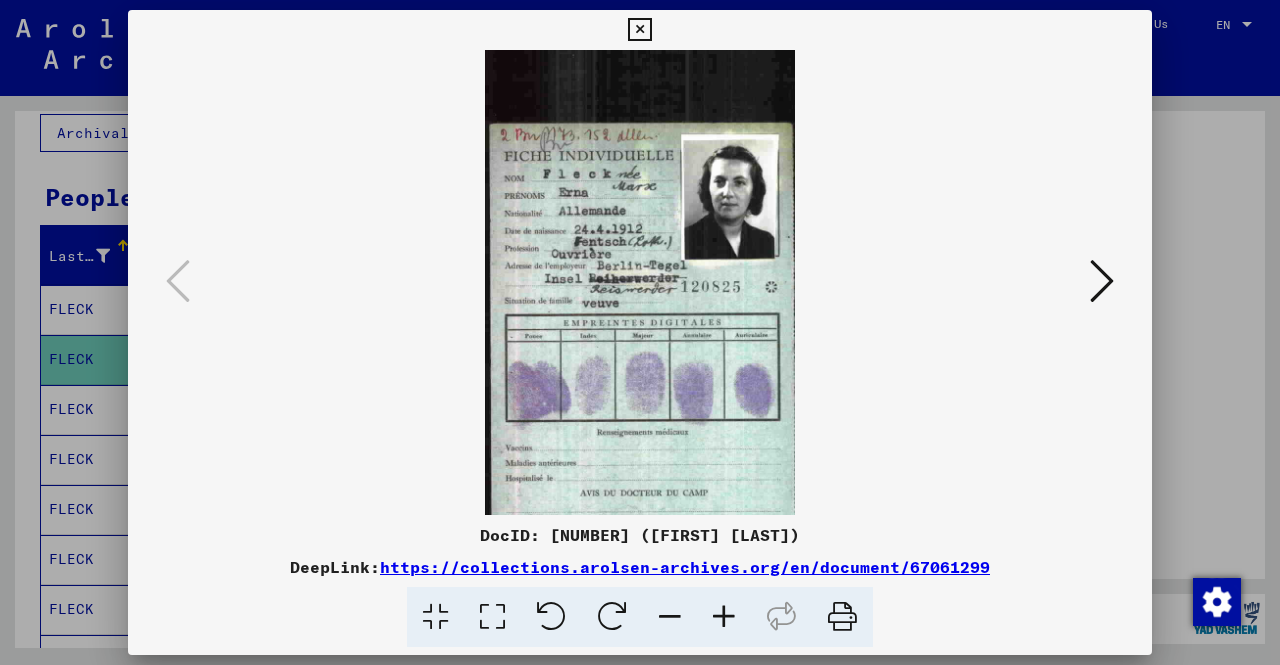 scroll, scrollTop: 357, scrollLeft: 0, axis: vertical 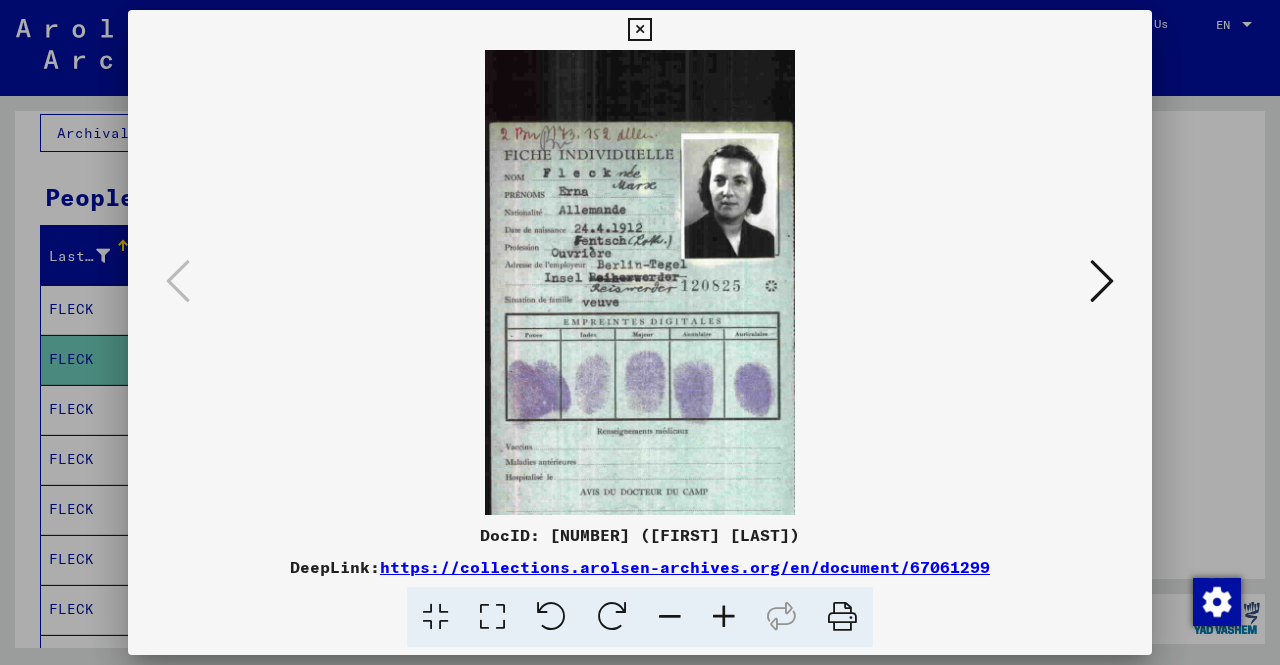 drag, startPoint x: 709, startPoint y: 383, endPoint x: 712, endPoint y: 29, distance: 354.01273 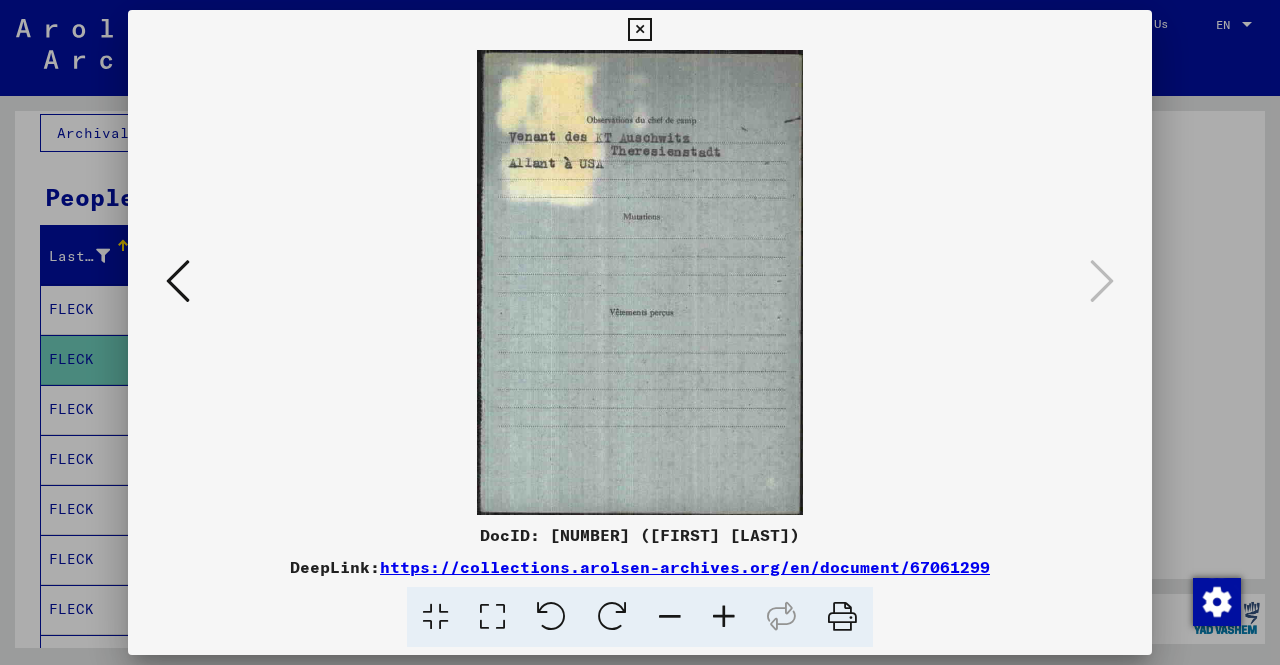 scroll, scrollTop: 0, scrollLeft: 0, axis: both 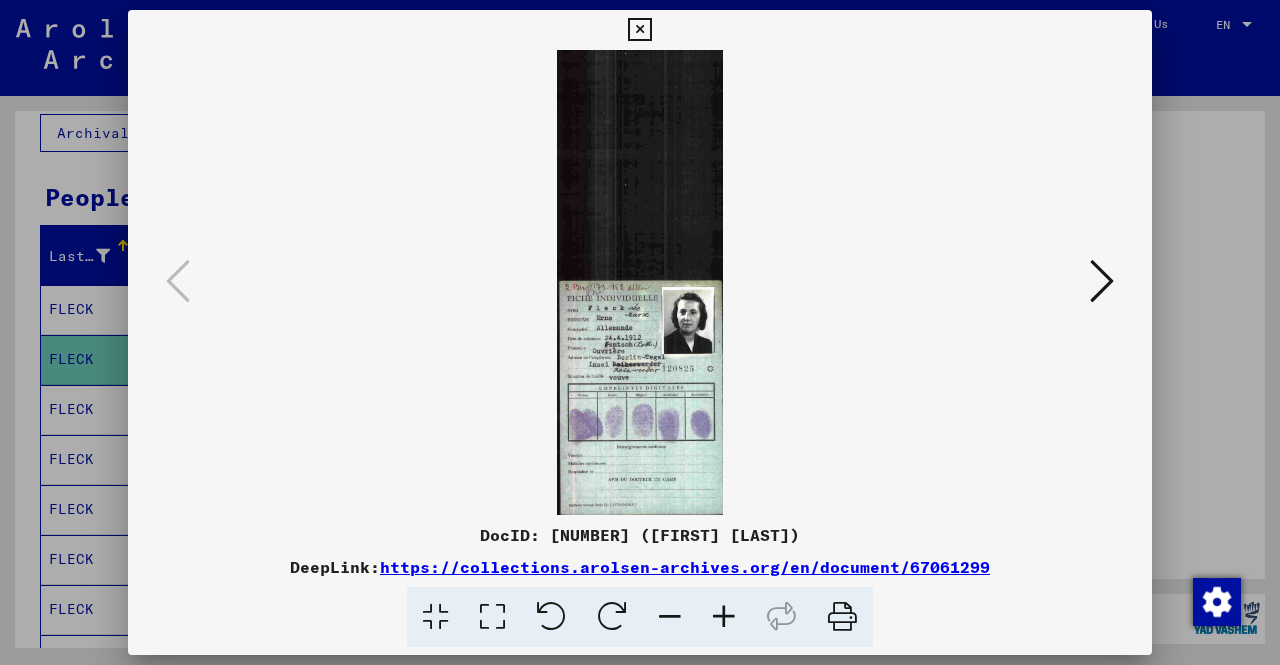 click at bounding box center [724, 617] 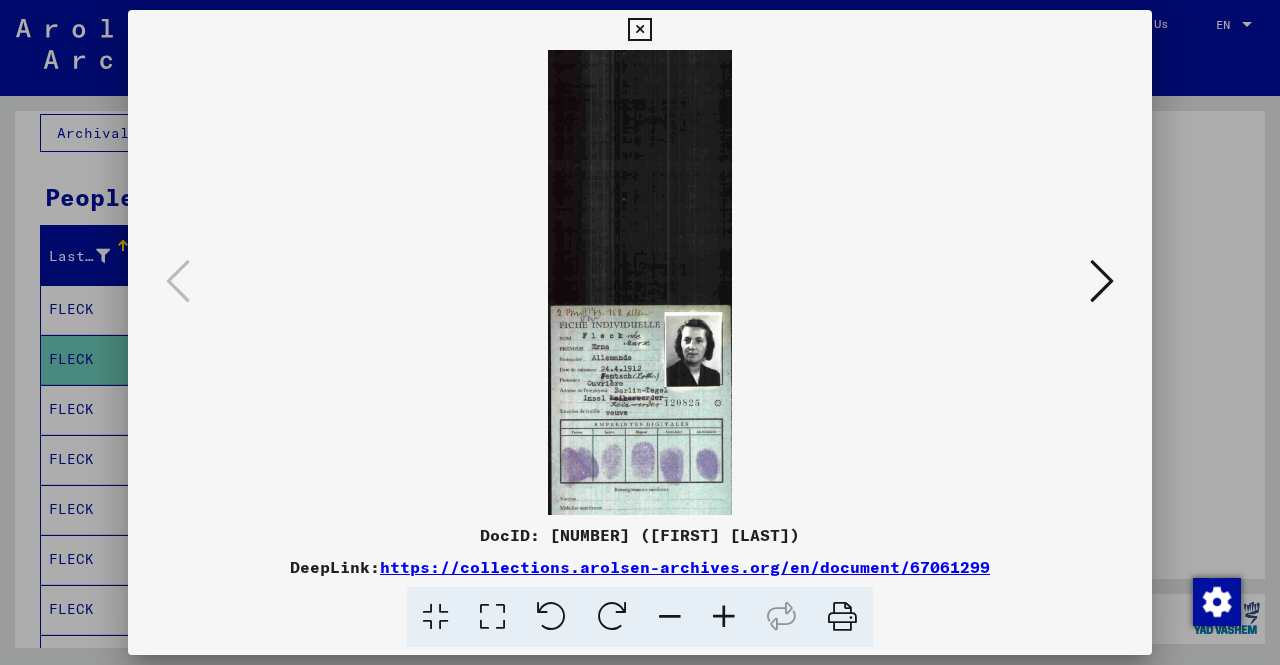 click at bounding box center (724, 617) 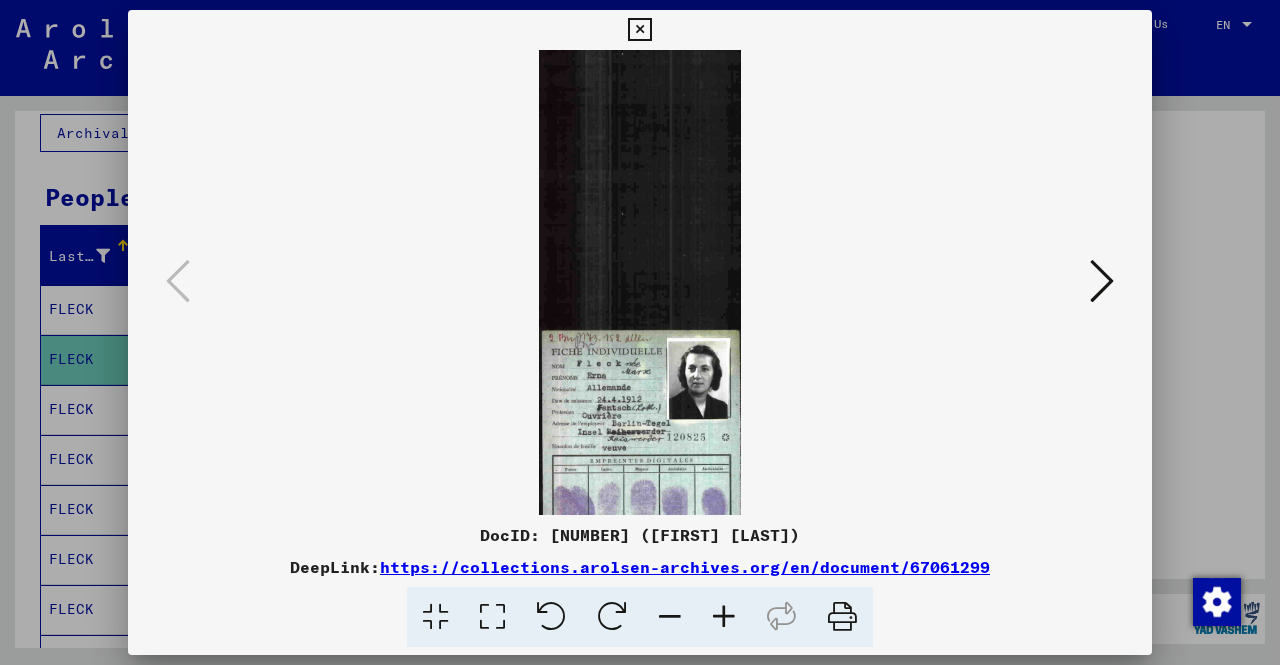 click at bounding box center [724, 617] 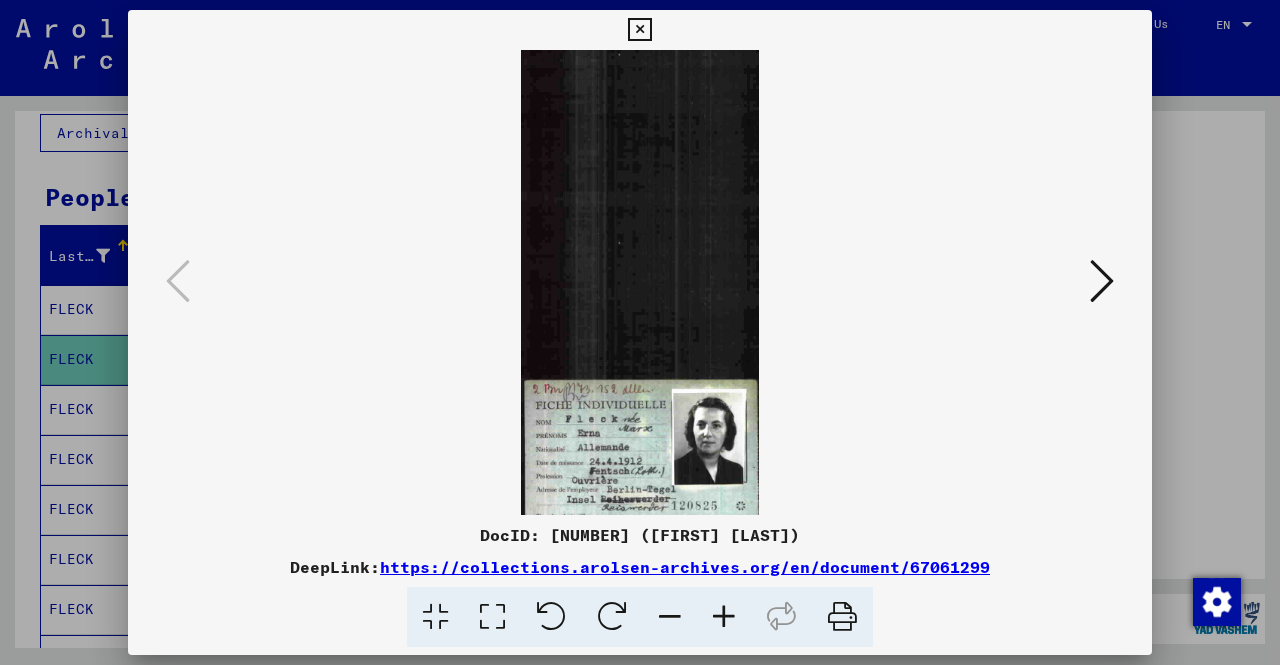 click at bounding box center [724, 617] 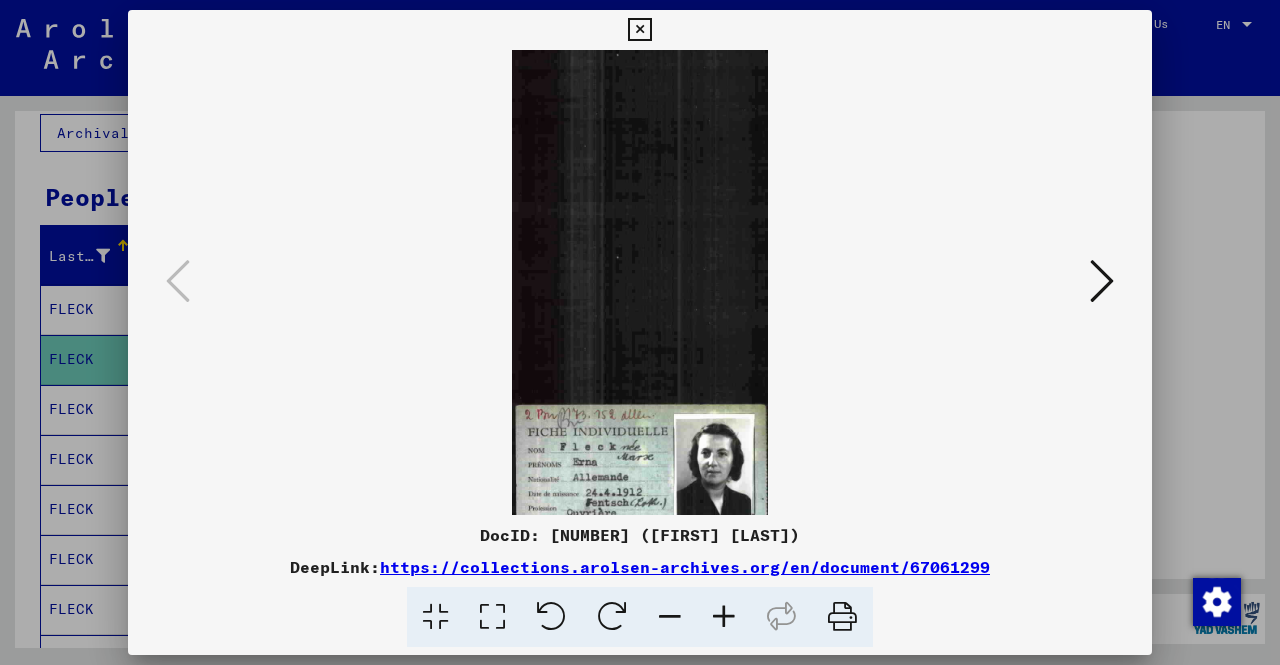 click at bounding box center [724, 617] 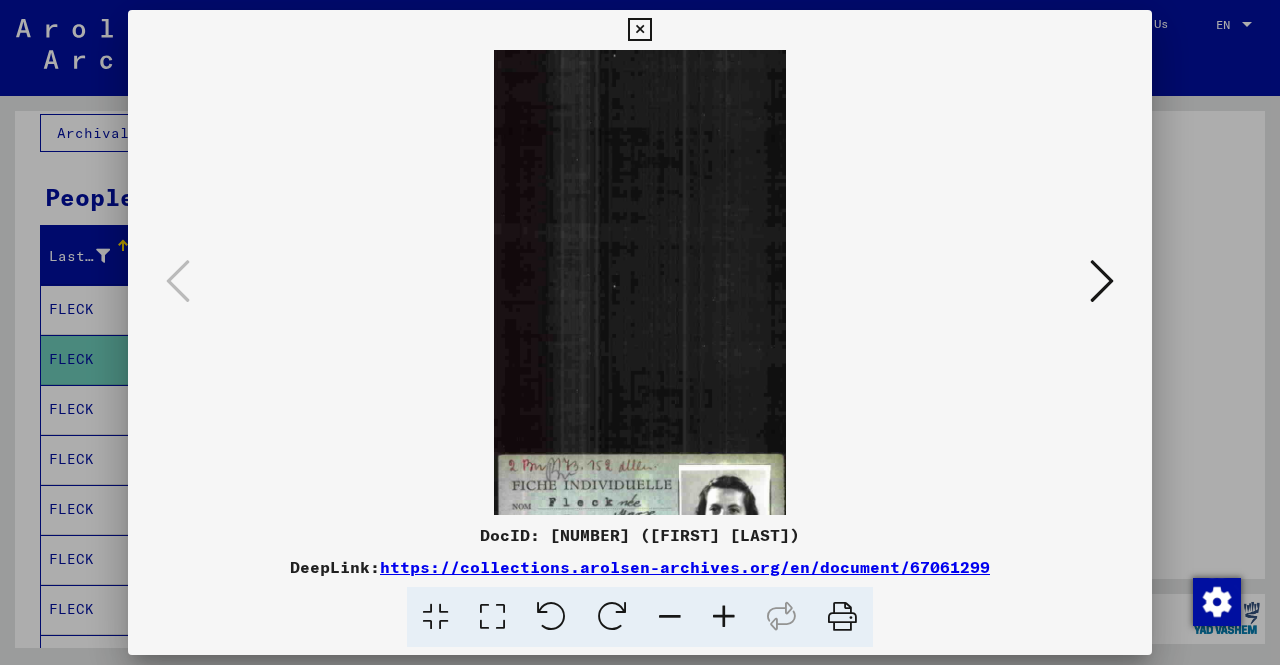 click at bounding box center (724, 617) 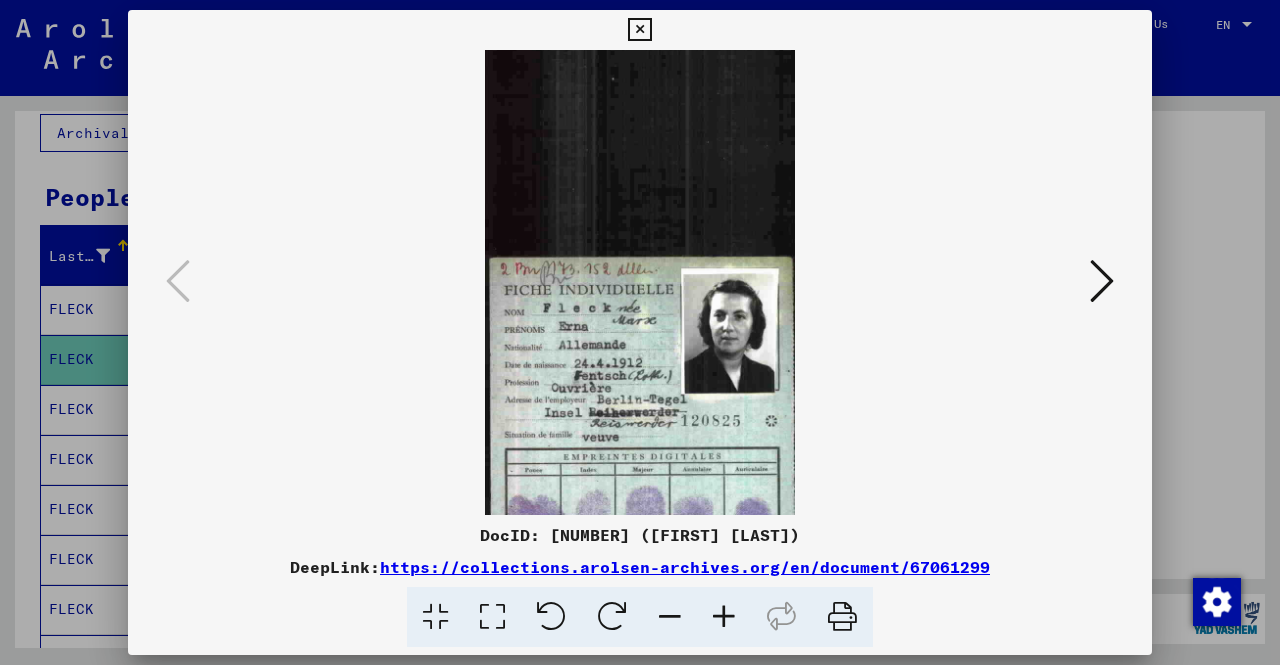 scroll, scrollTop: 371, scrollLeft: 0, axis: vertical 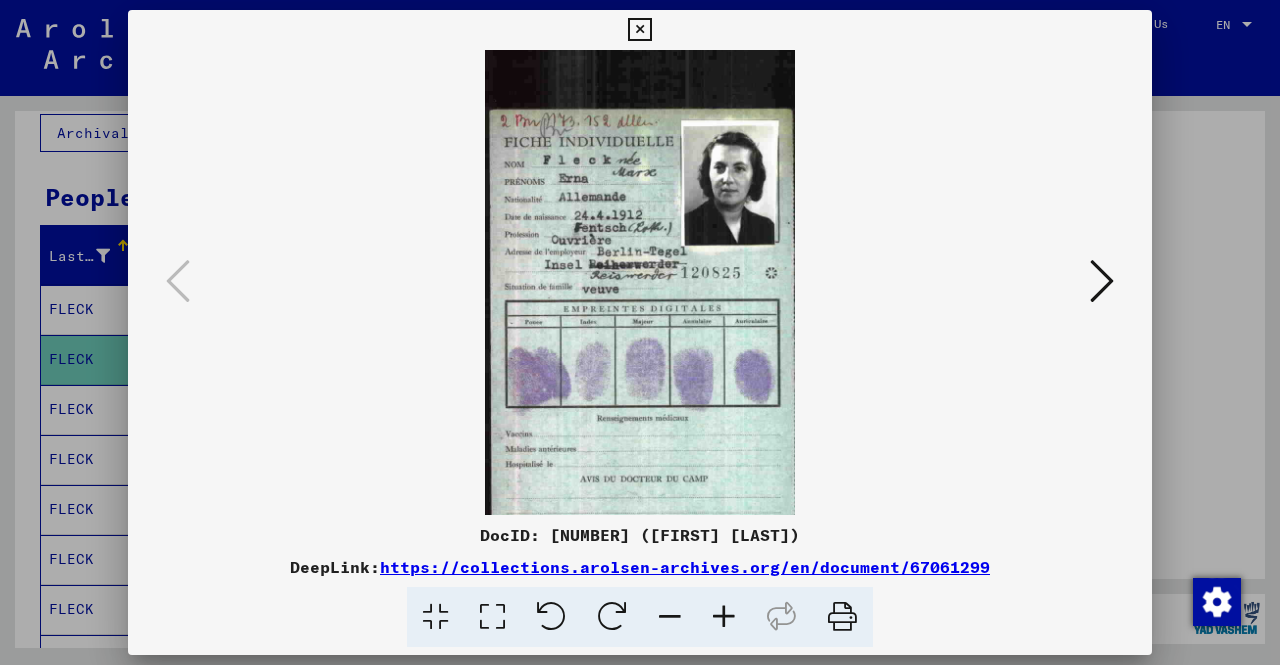 drag, startPoint x: 680, startPoint y: 333, endPoint x: 689, endPoint y: -31, distance: 364.11124 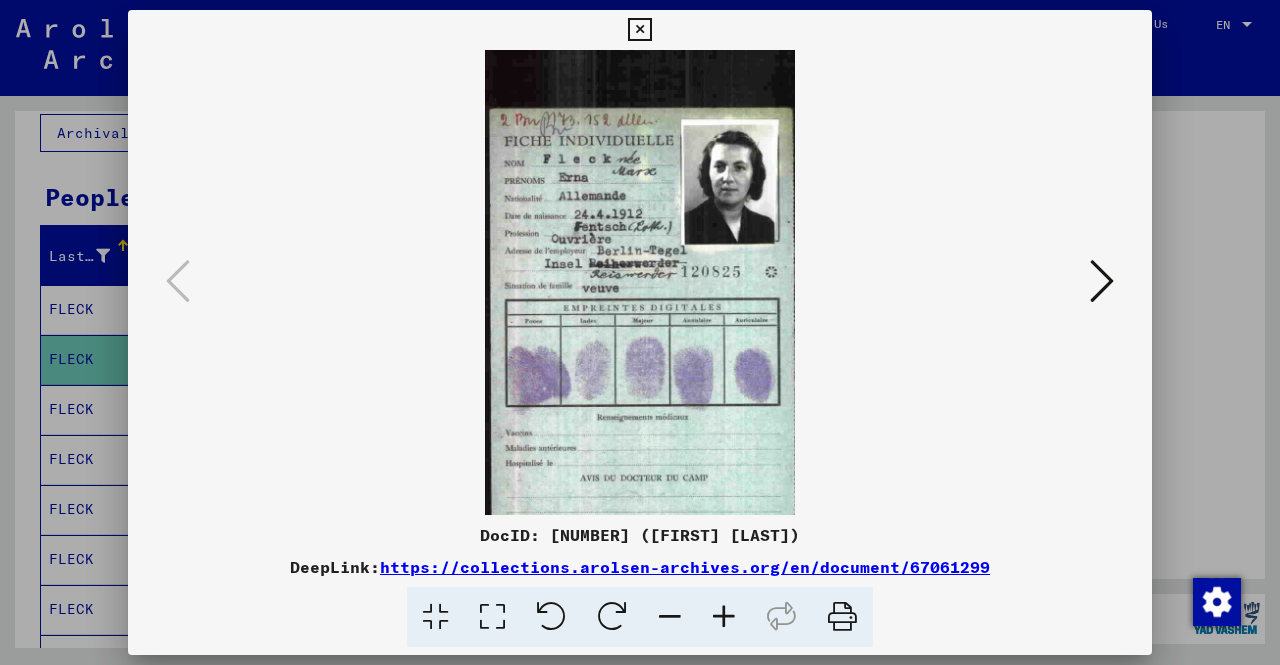 click at bounding box center (640, 332) 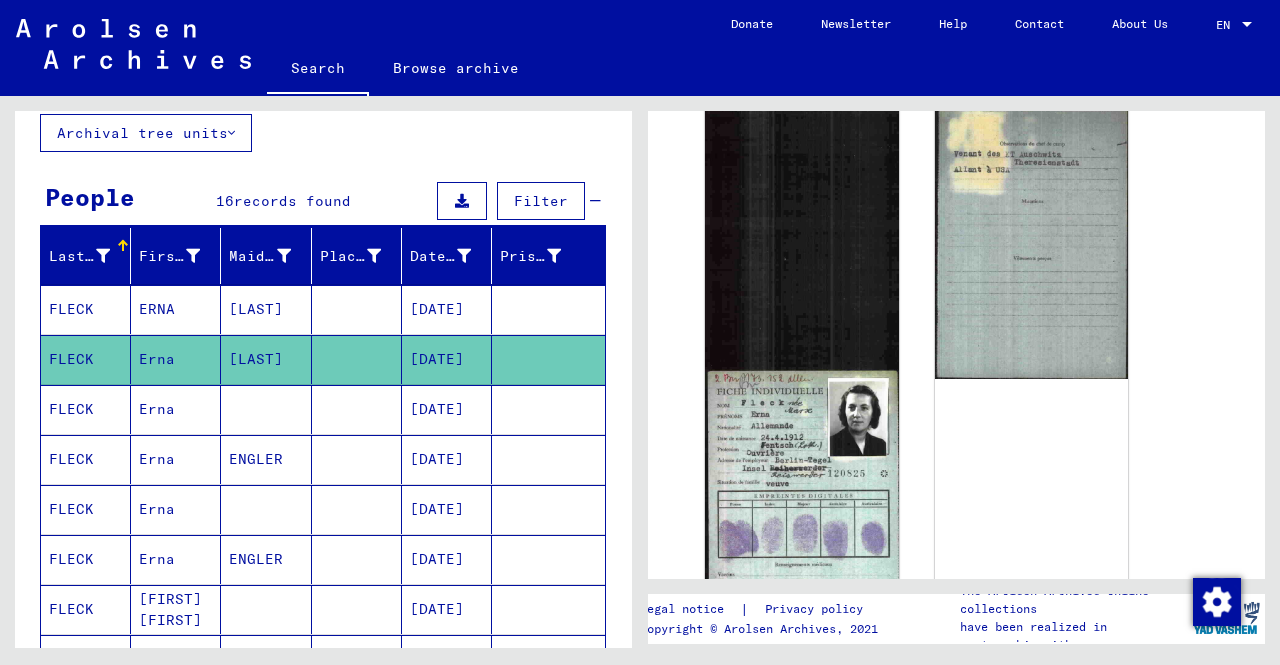 click on "FLECK" at bounding box center (86, 459) 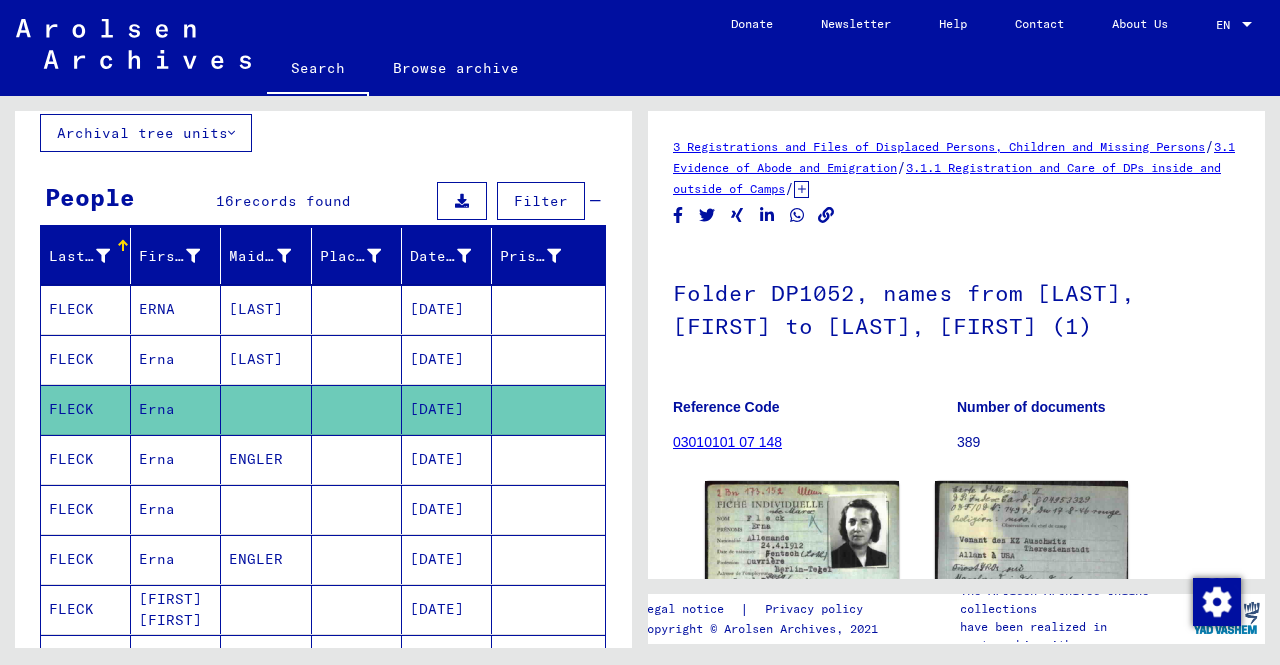 scroll, scrollTop: 88, scrollLeft: 0, axis: vertical 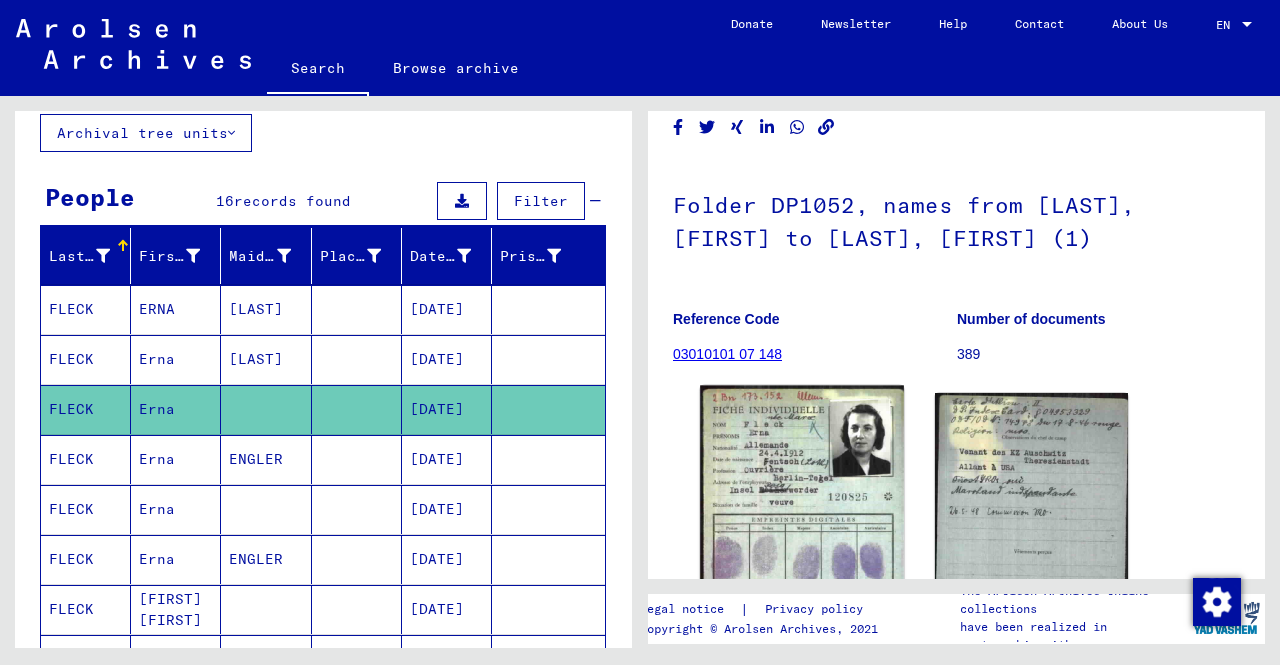 click 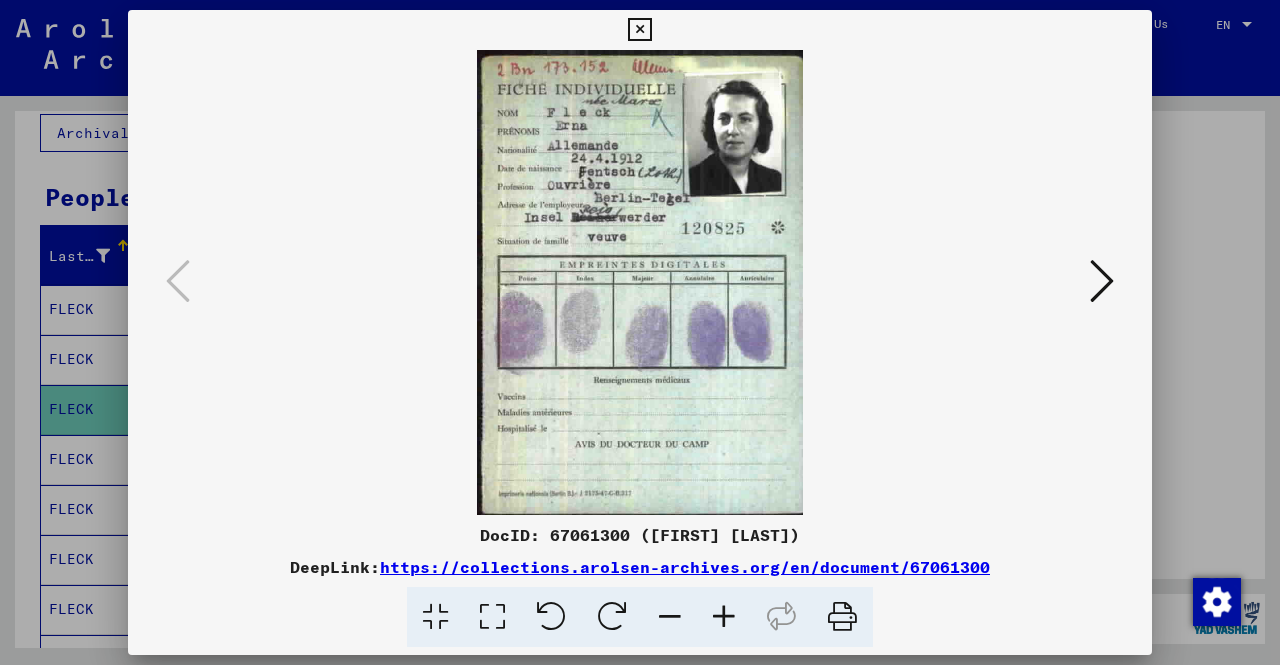 click at bounding box center [1102, 281] 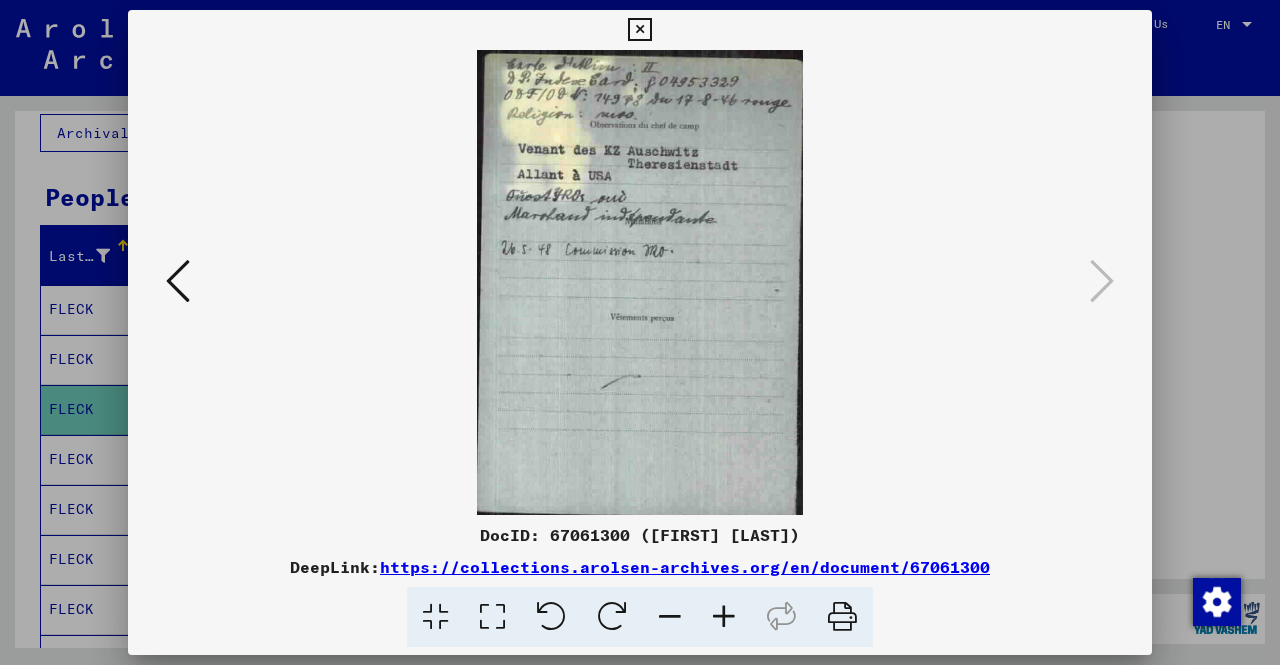 click at bounding box center [640, 332] 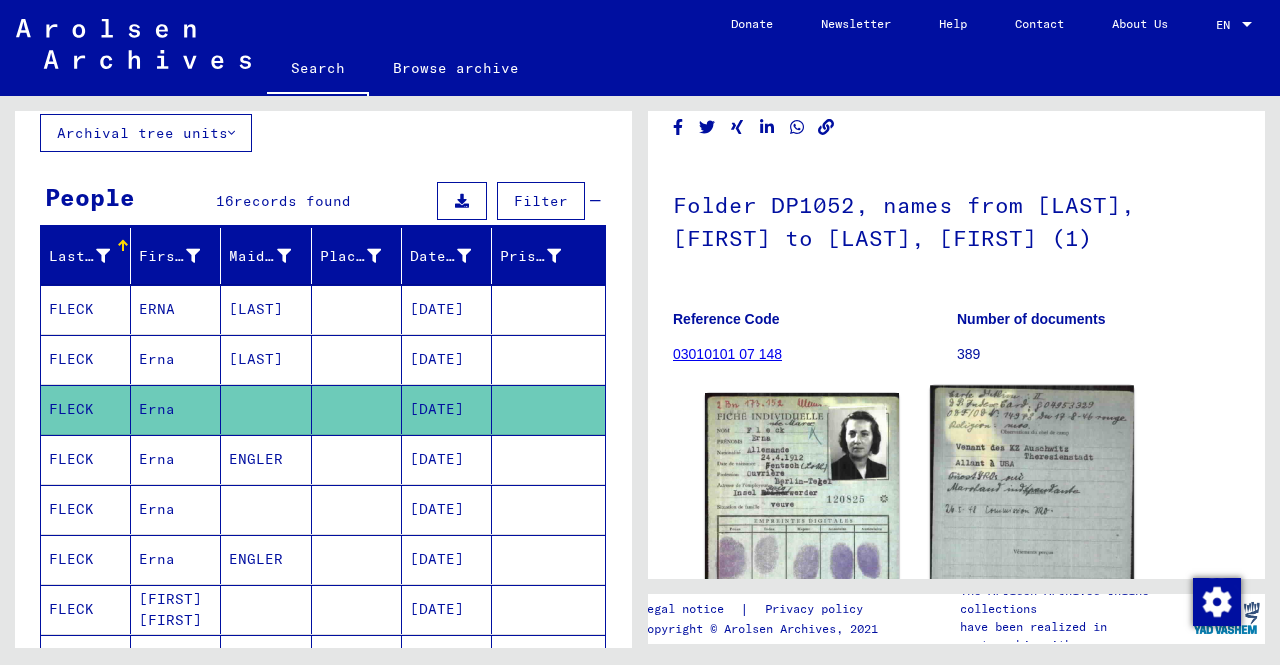 click 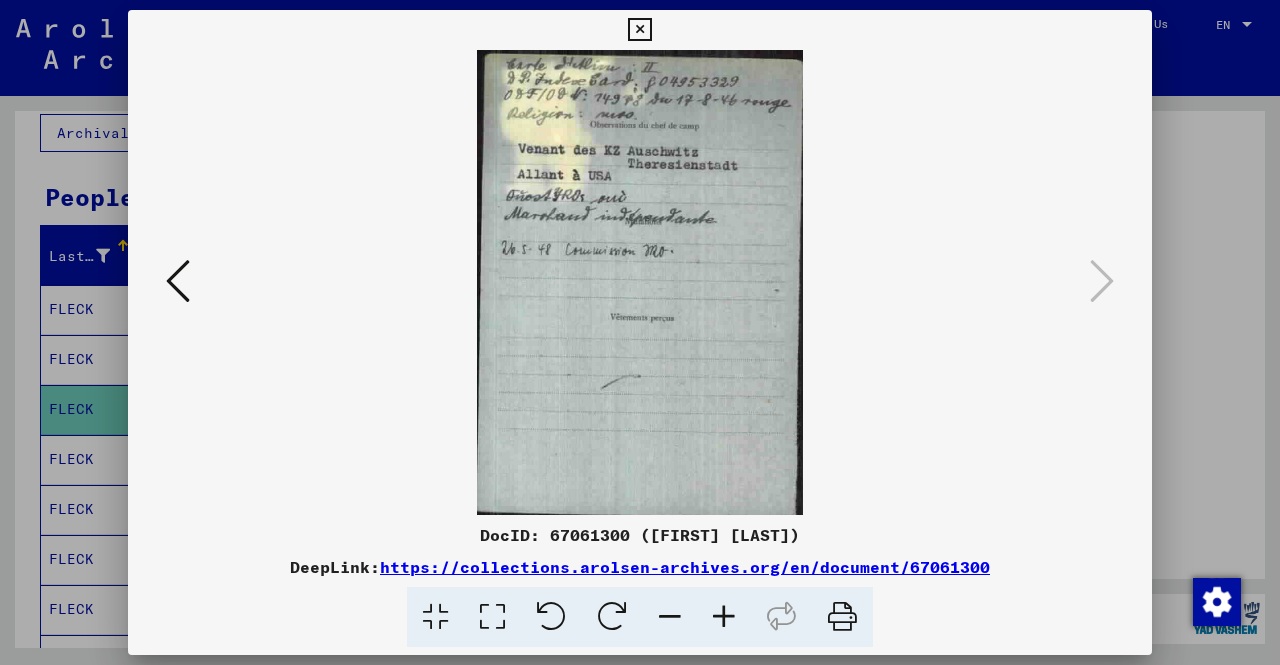 click at bounding box center [640, 332] 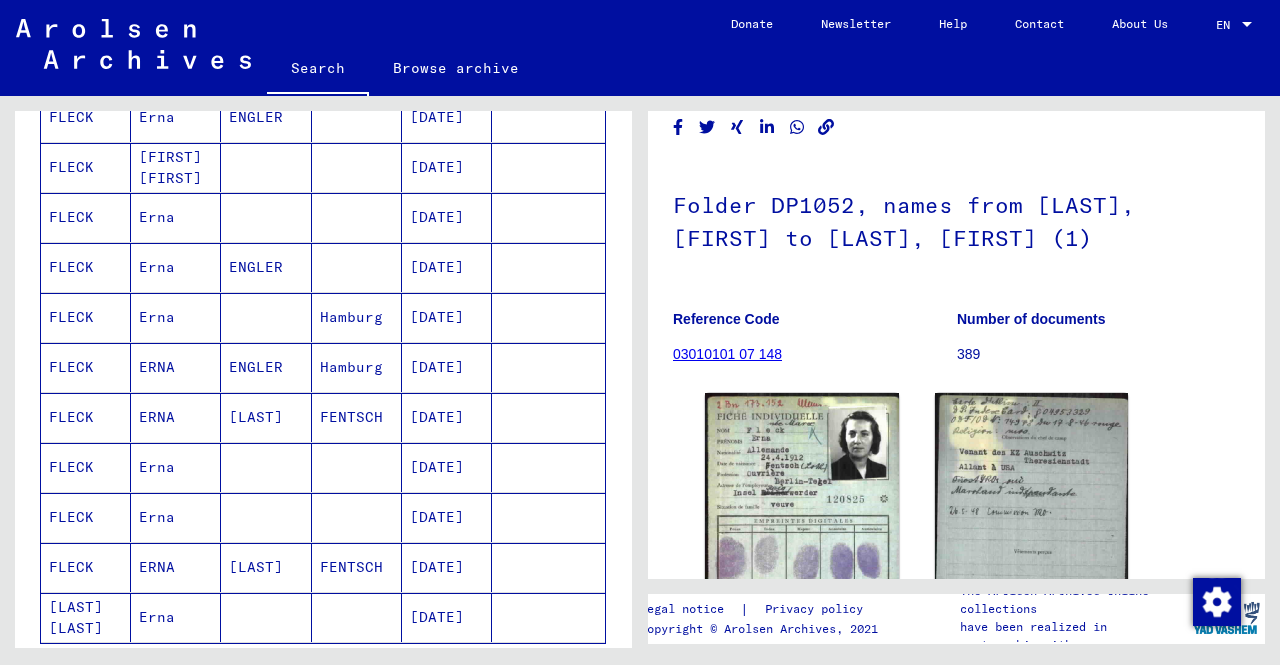 scroll, scrollTop: 565, scrollLeft: 0, axis: vertical 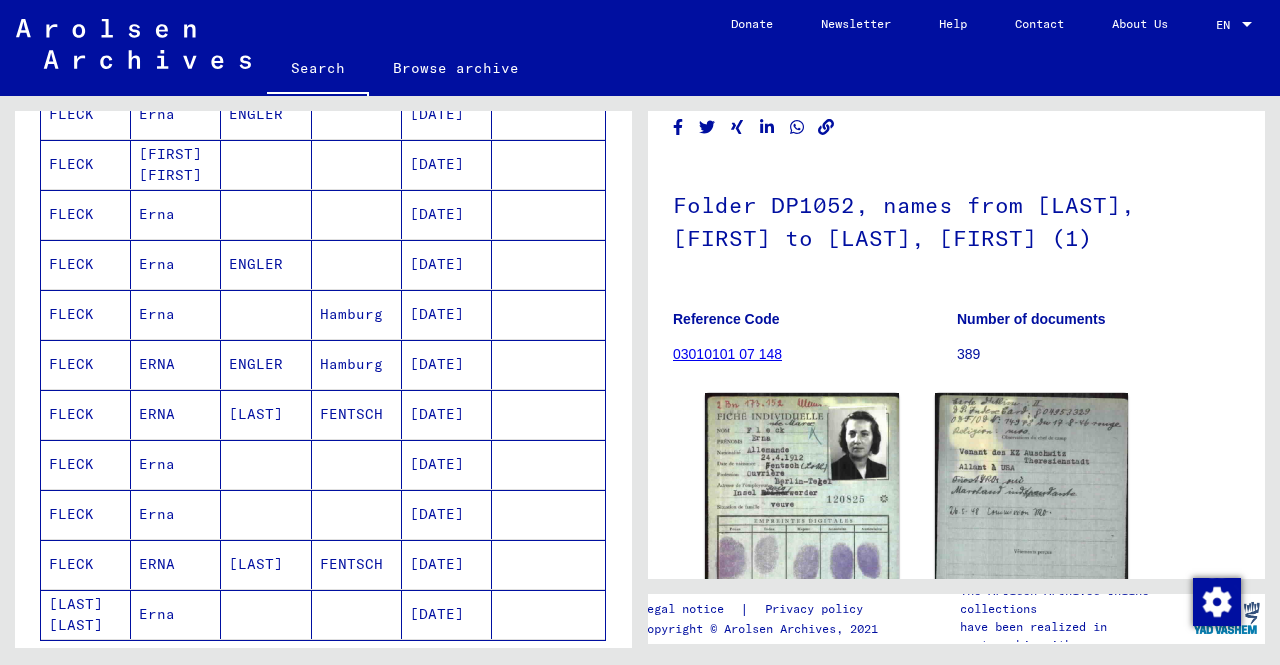 click on "ERNA" at bounding box center [176, 464] 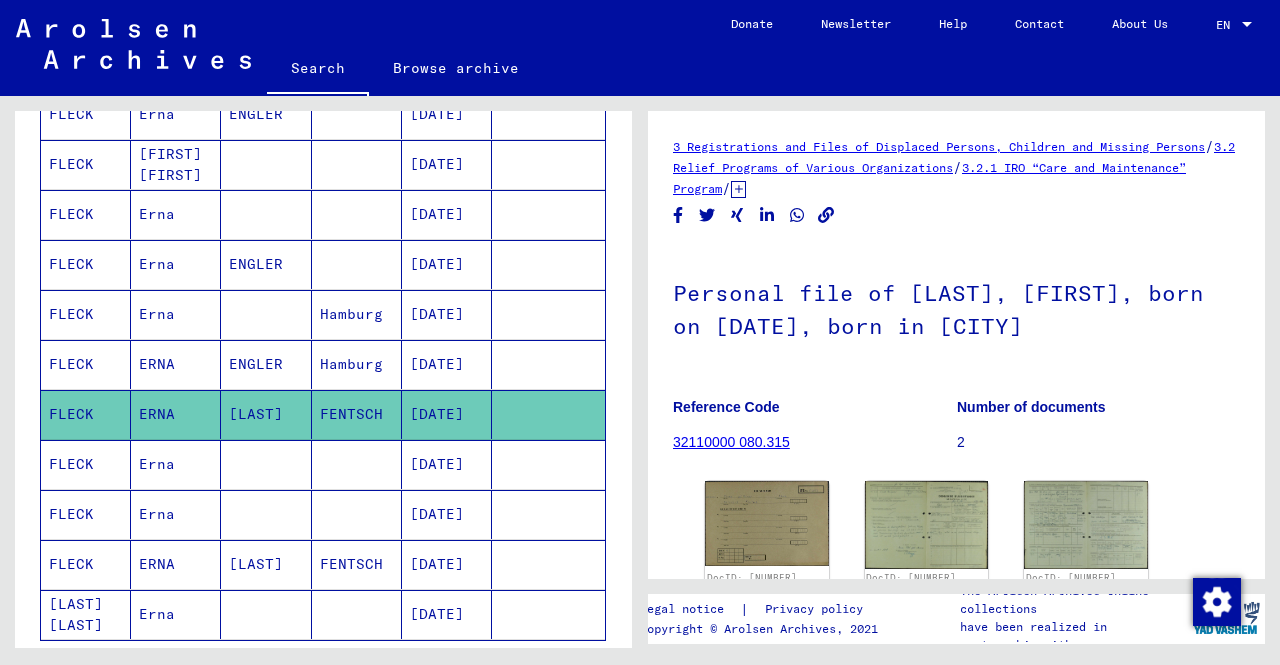 scroll, scrollTop: 0, scrollLeft: 0, axis: both 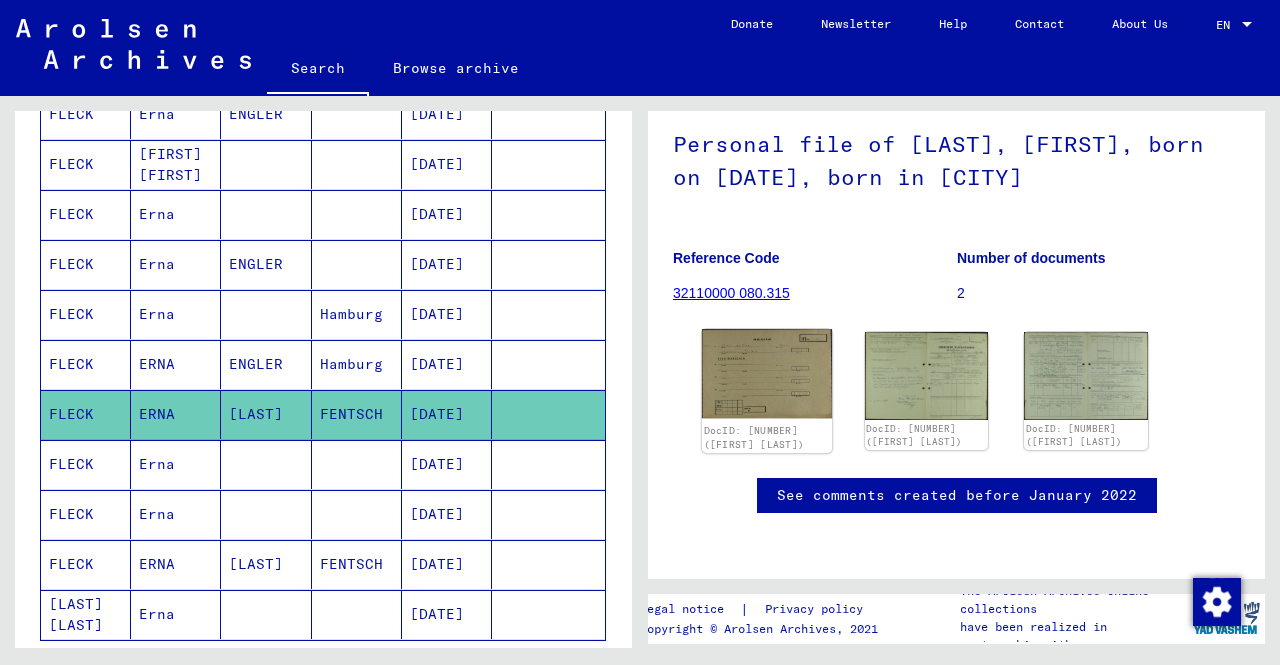 click 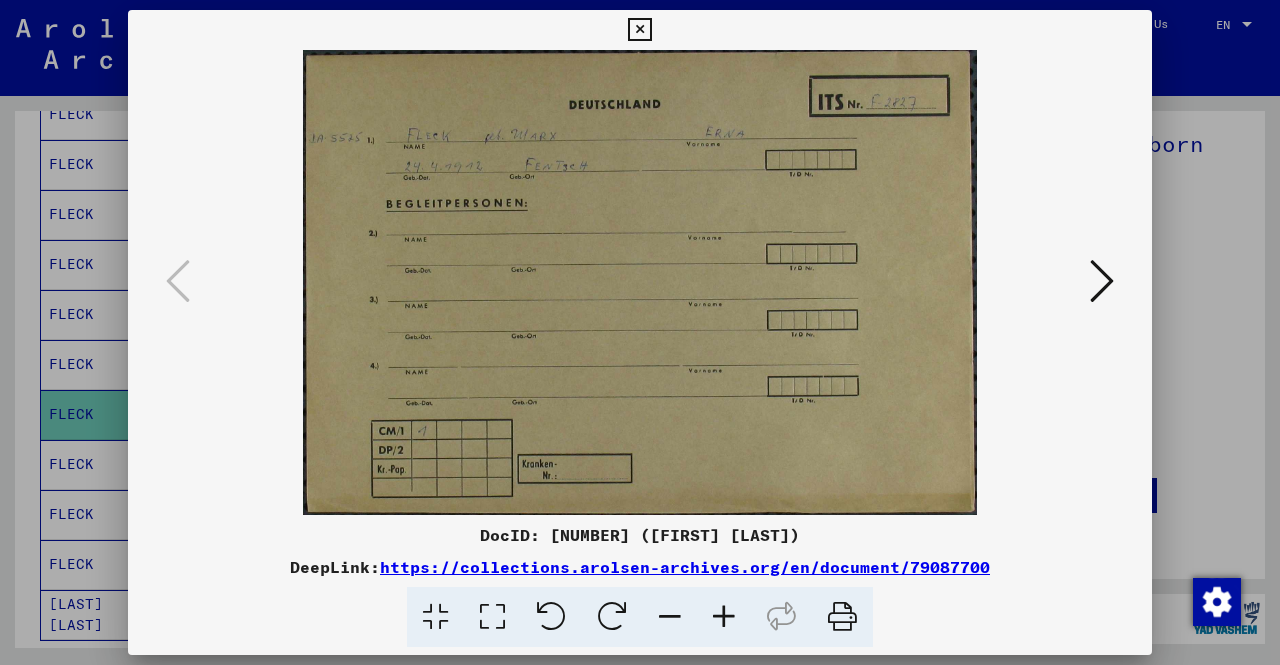 click at bounding box center (1102, 281) 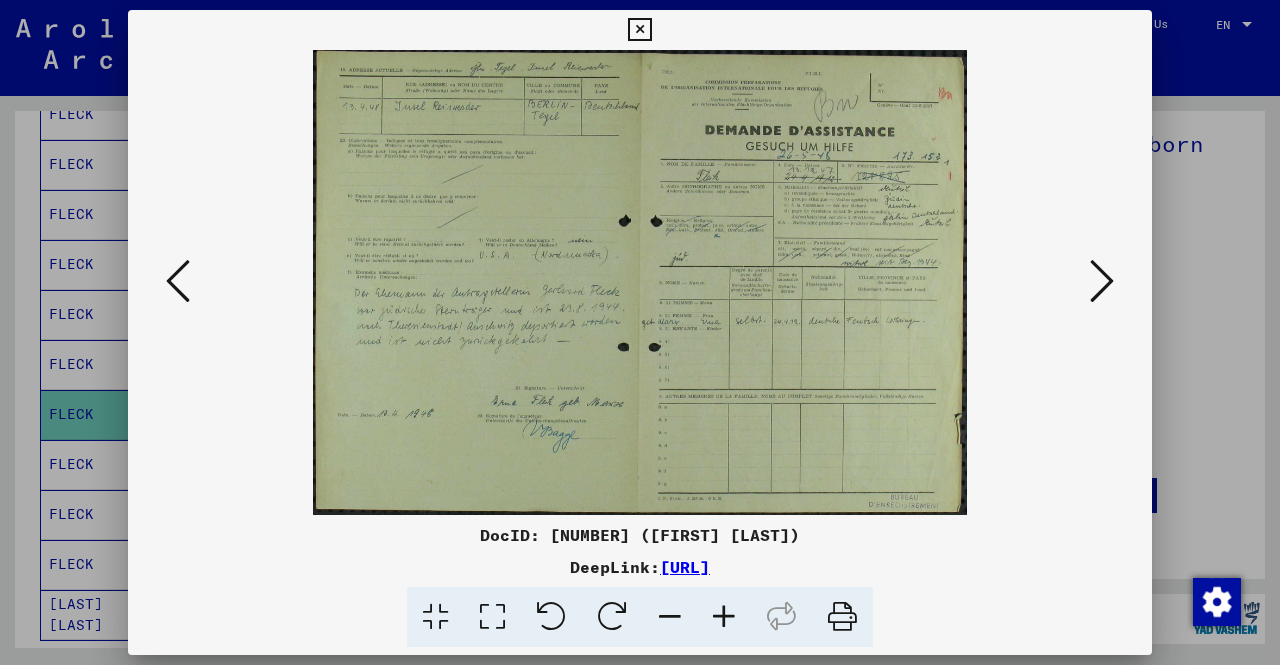 click at bounding box center [724, 617] 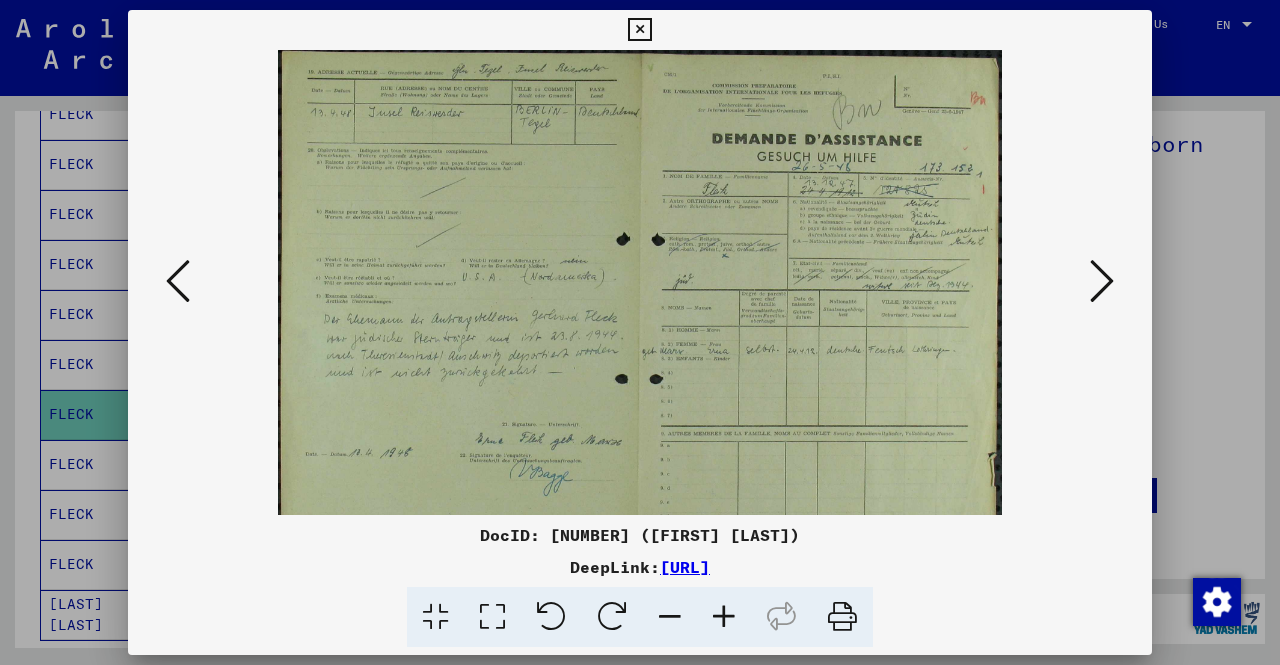 click at bounding box center (724, 617) 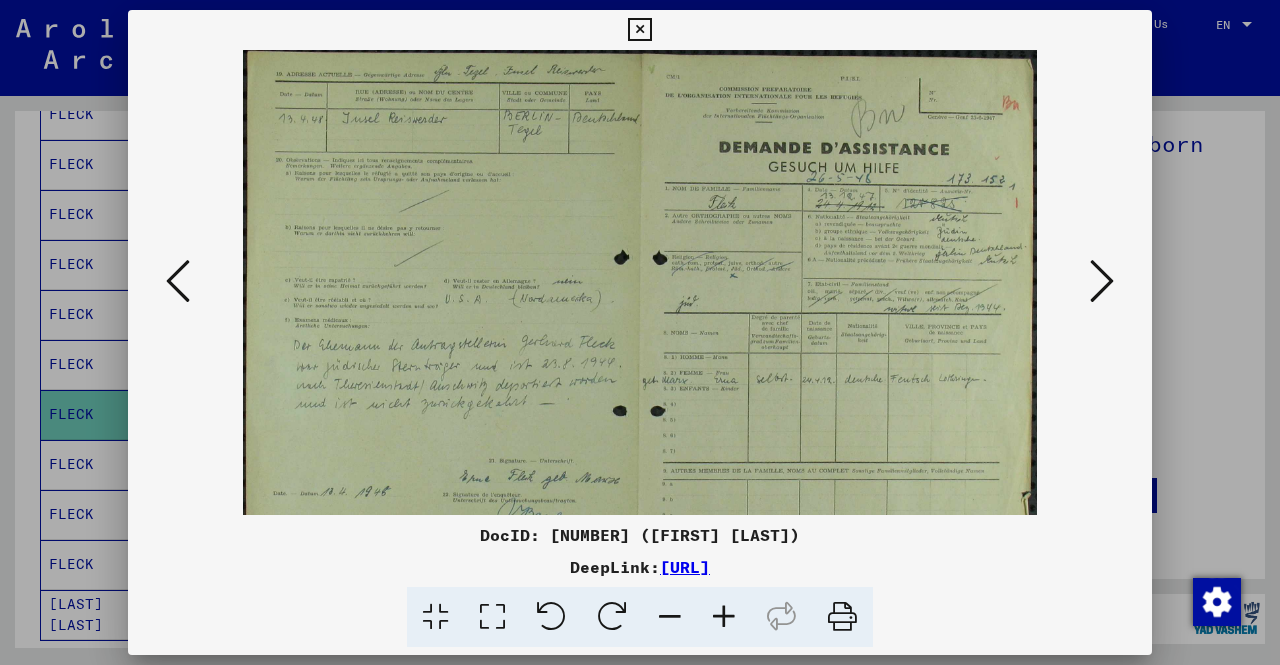 click at bounding box center (724, 617) 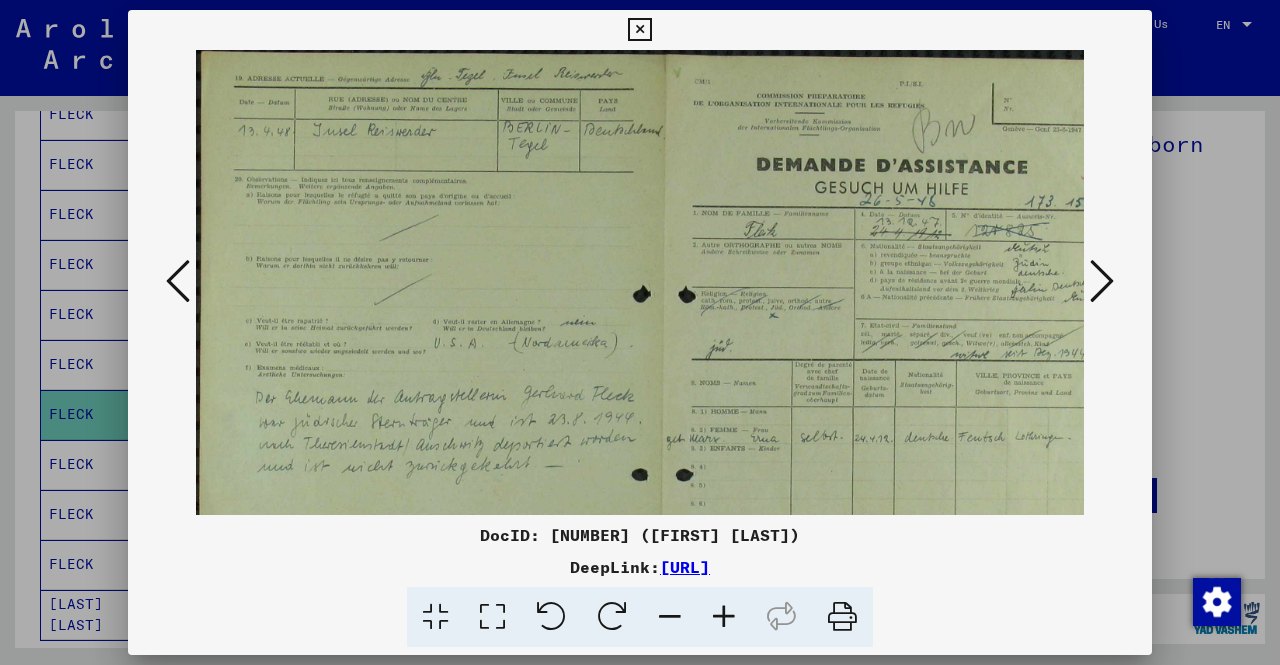 click at bounding box center (724, 617) 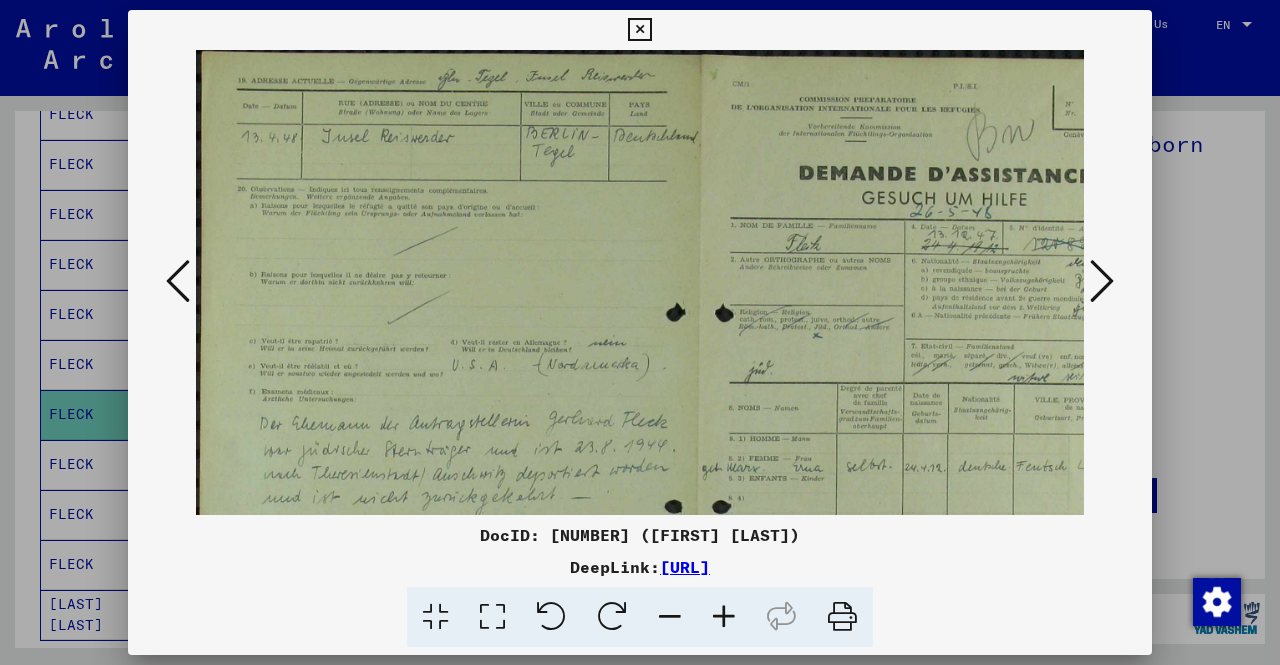 click at bounding box center [724, 617] 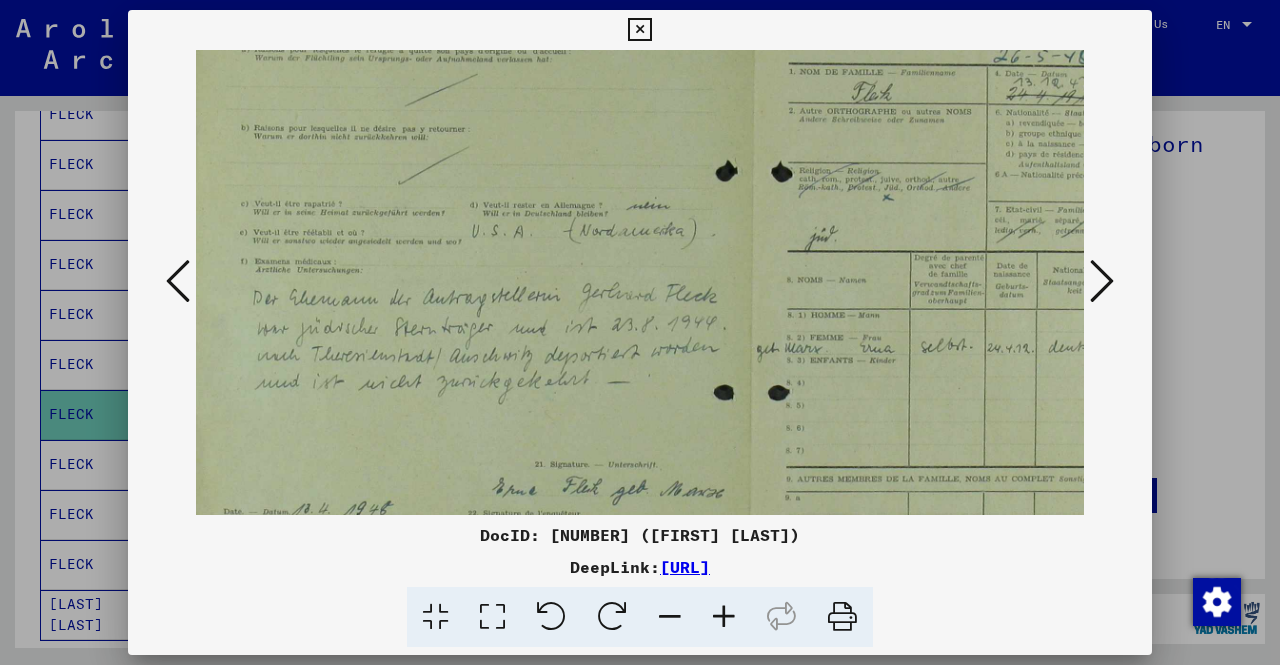 scroll, scrollTop: 180, scrollLeft: 16, axis: both 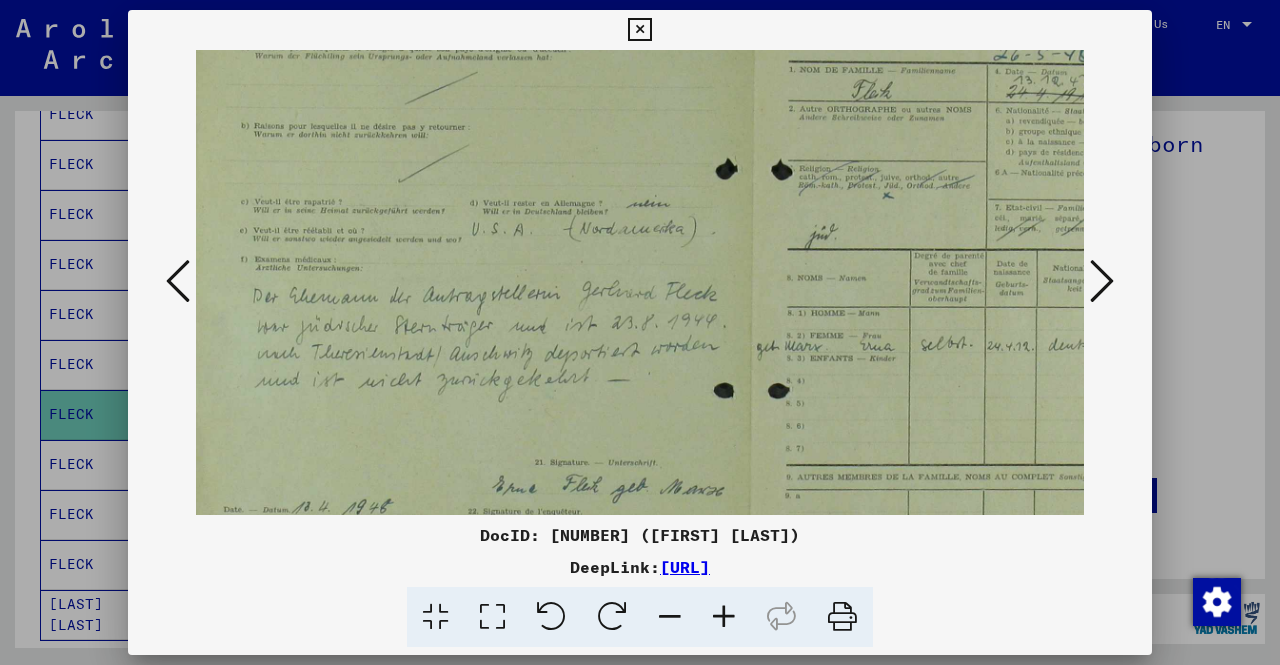 drag, startPoint x: 683, startPoint y: 241, endPoint x: 670, endPoint y: 65, distance: 176.47946 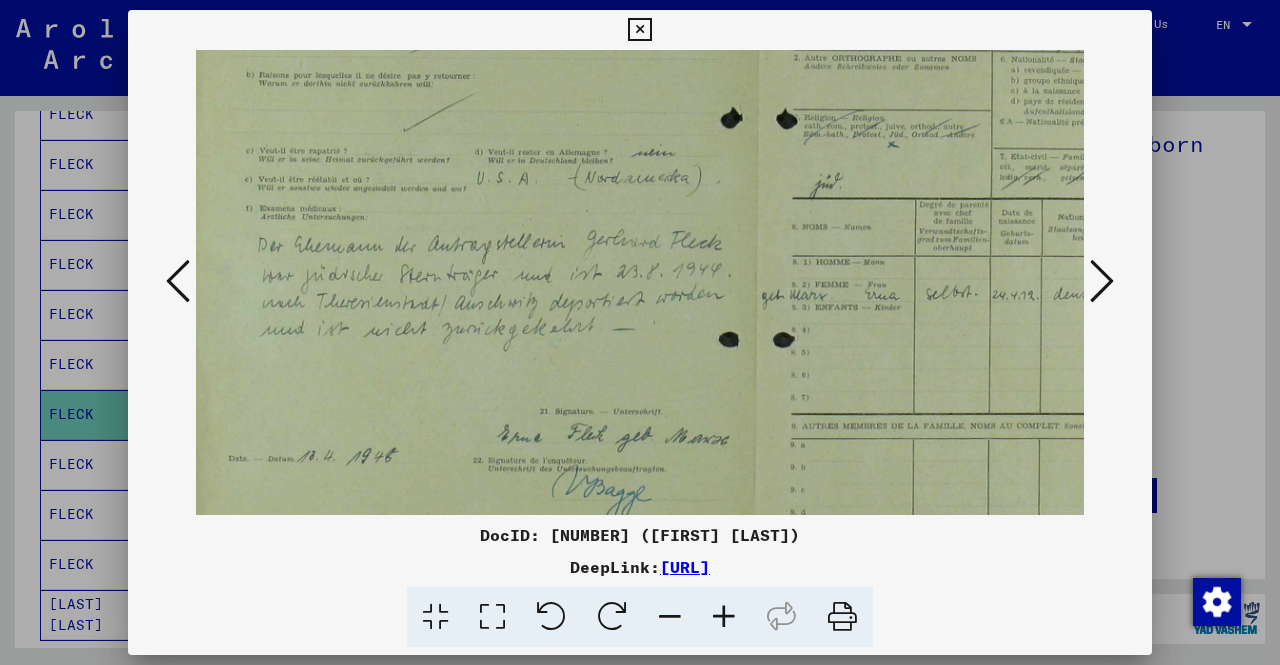scroll, scrollTop: 232, scrollLeft: 11, axis: both 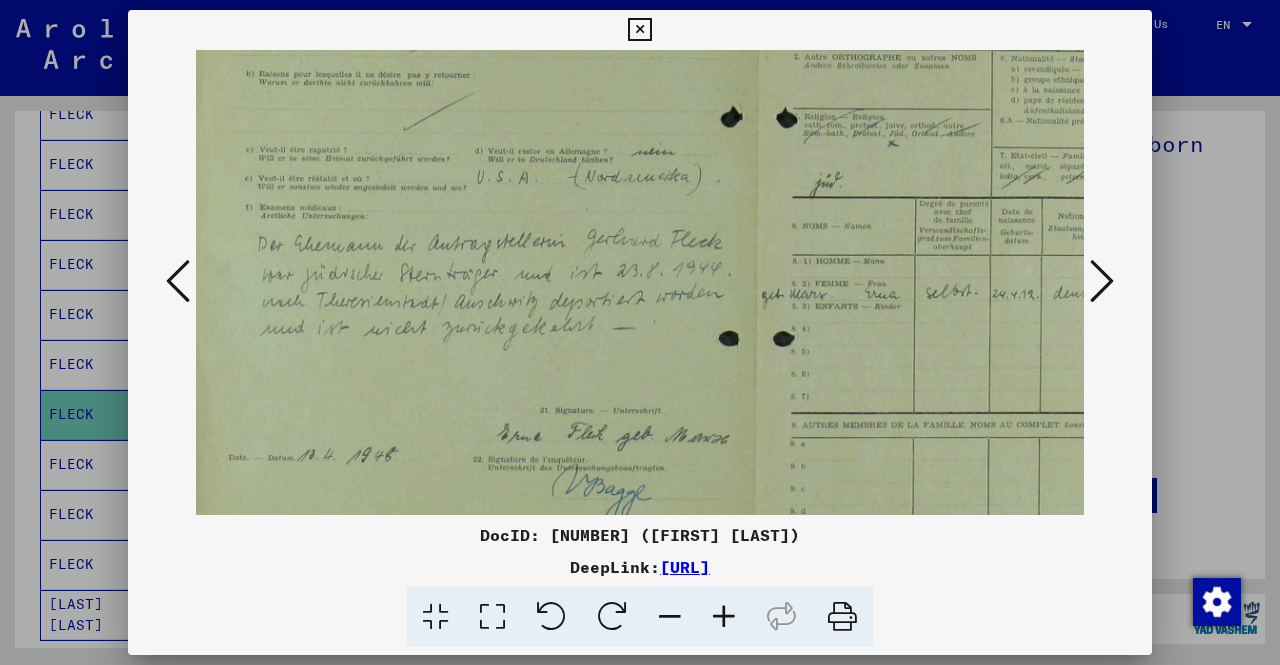 drag, startPoint x: 680, startPoint y: 308, endPoint x: 686, endPoint y: 257, distance: 51.351727 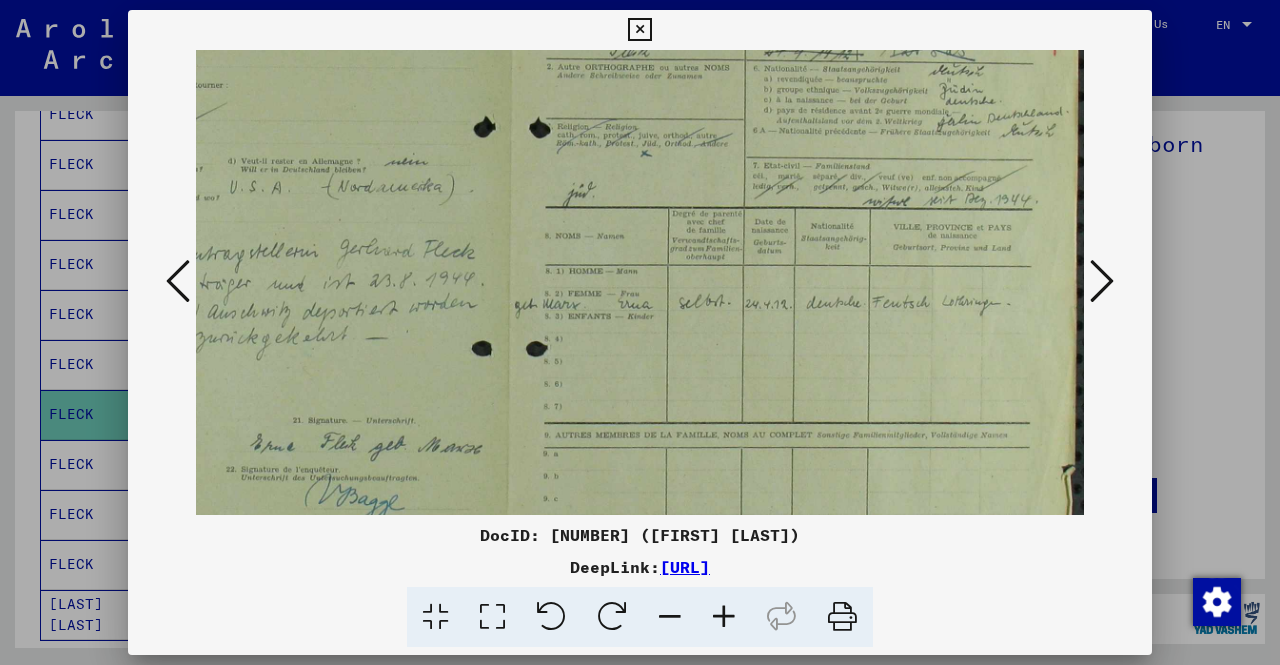 drag, startPoint x: 724, startPoint y: 301, endPoint x: 281, endPoint y: 313, distance: 443.1625 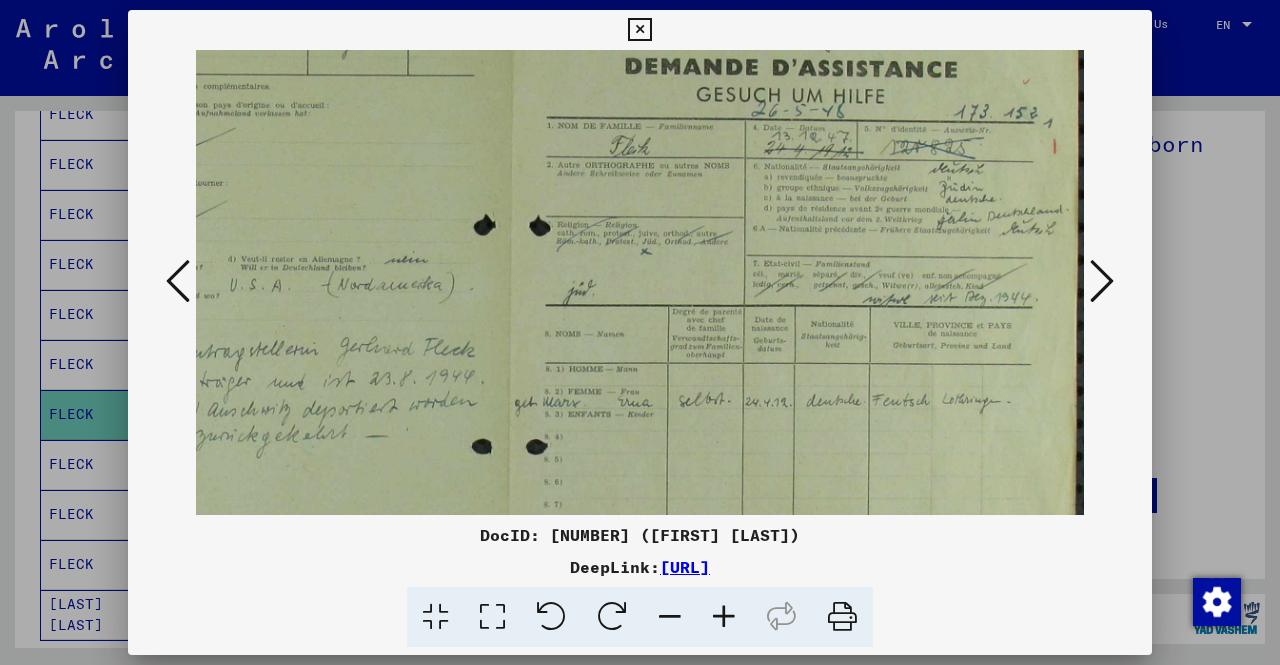 drag, startPoint x: 678, startPoint y: 184, endPoint x: 528, endPoint y: 287, distance: 181.95879 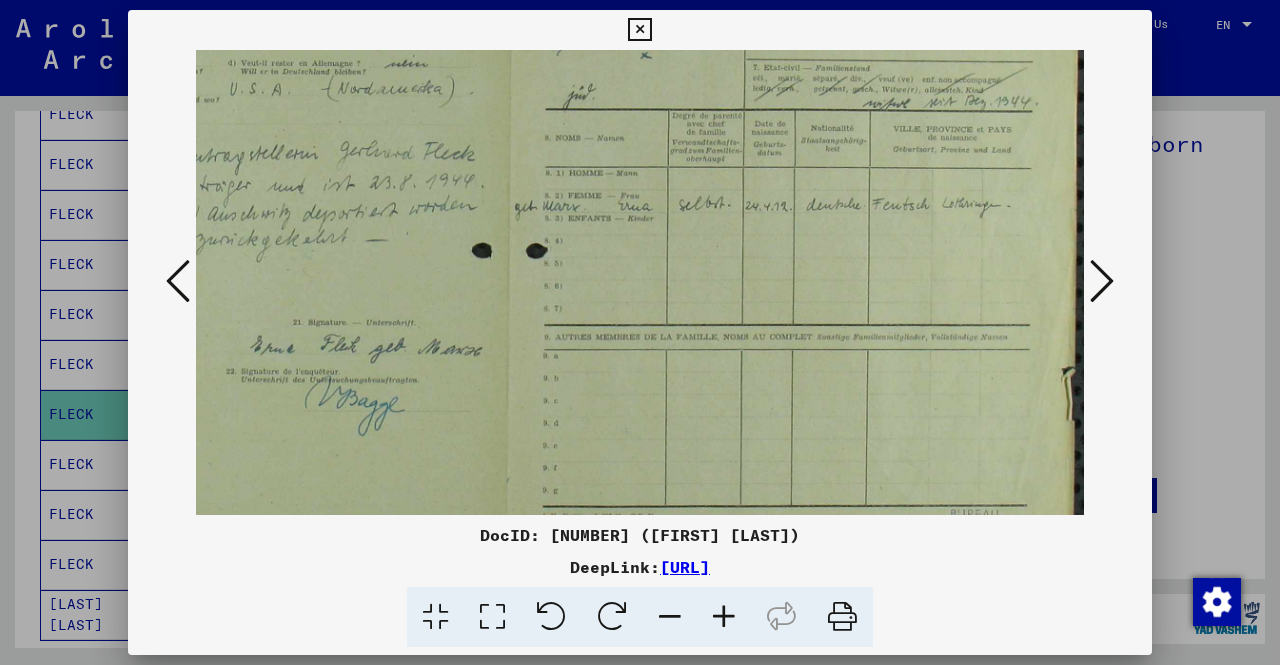 scroll, scrollTop: 350, scrollLeft: 258, axis: both 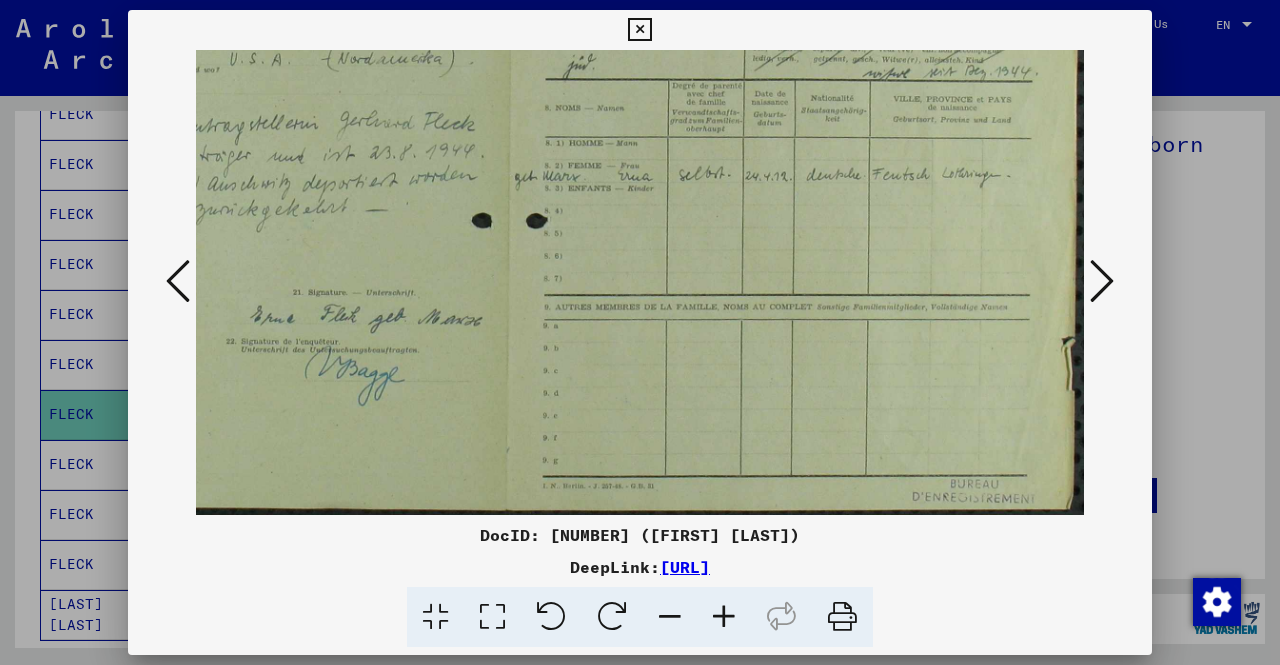 drag, startPoint x: 1073, startPoint y: 299, endPoint x: 1058, endPoint y: 70, distance: 229.49074 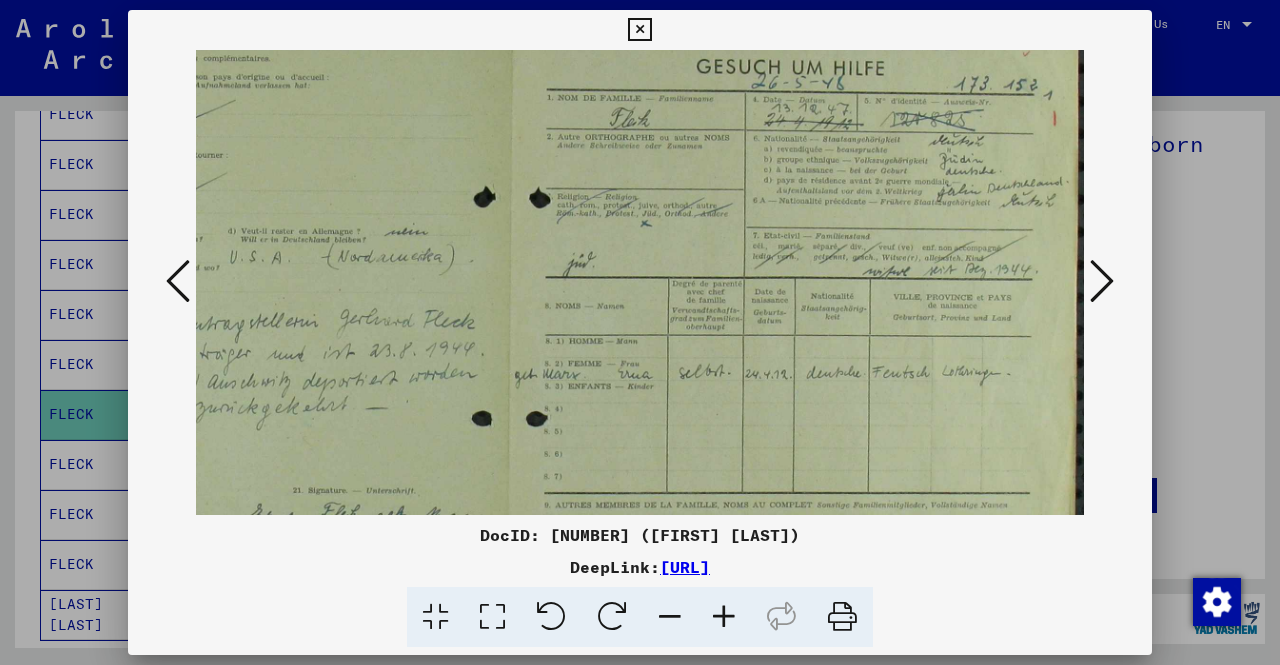 scroll, scrollTop: 141, scrollLeft: 258, axis: both 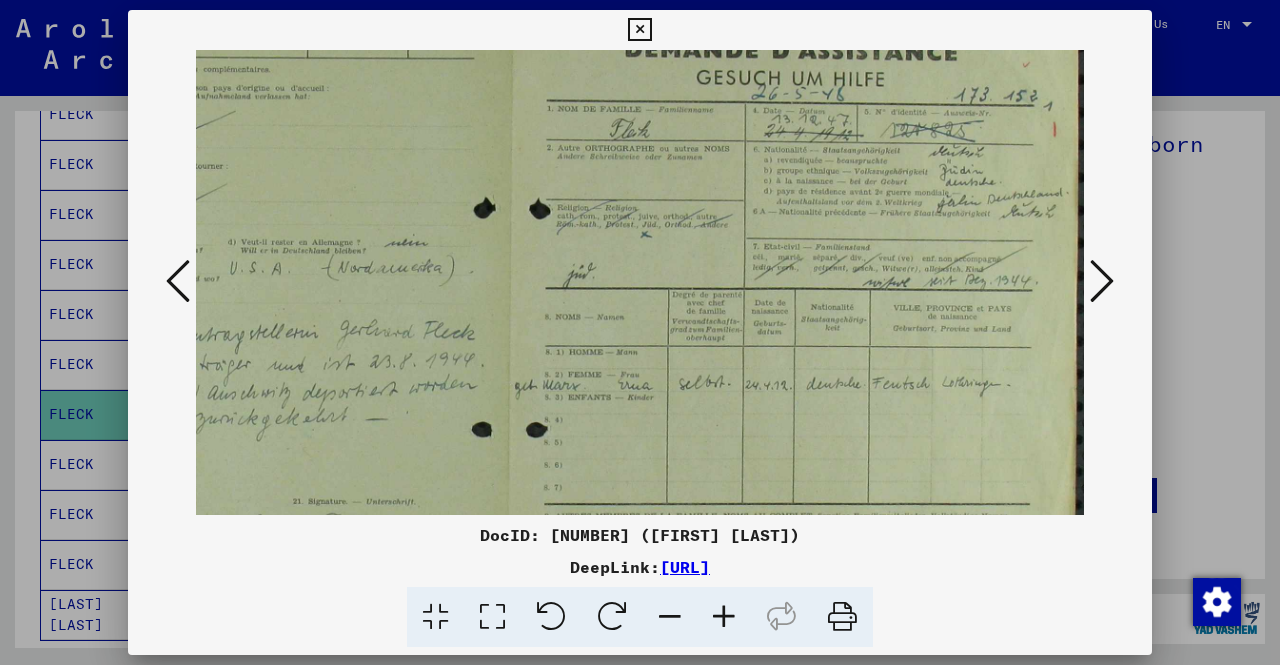drag, startPoint x: 1008, startPoint y: 181, endPoint x: 980, endPoint y: 394, distance: 214.83249 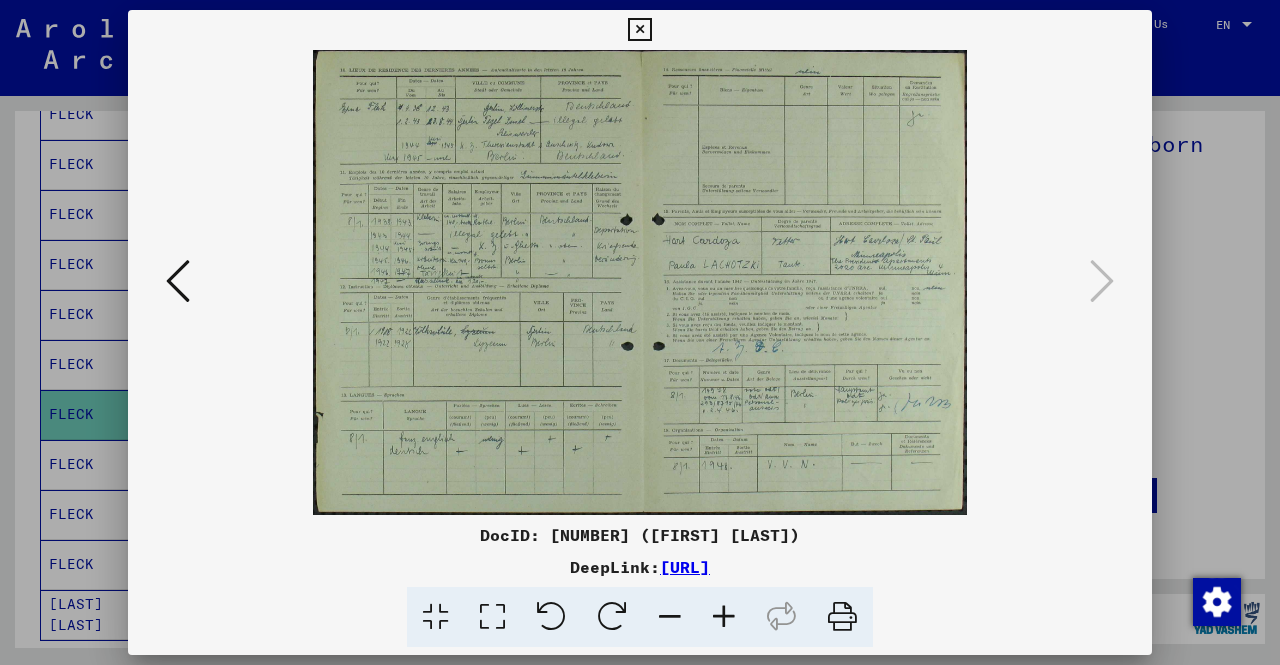 scroll, scrollTop: 0, scrollLeft: 0, axis: both 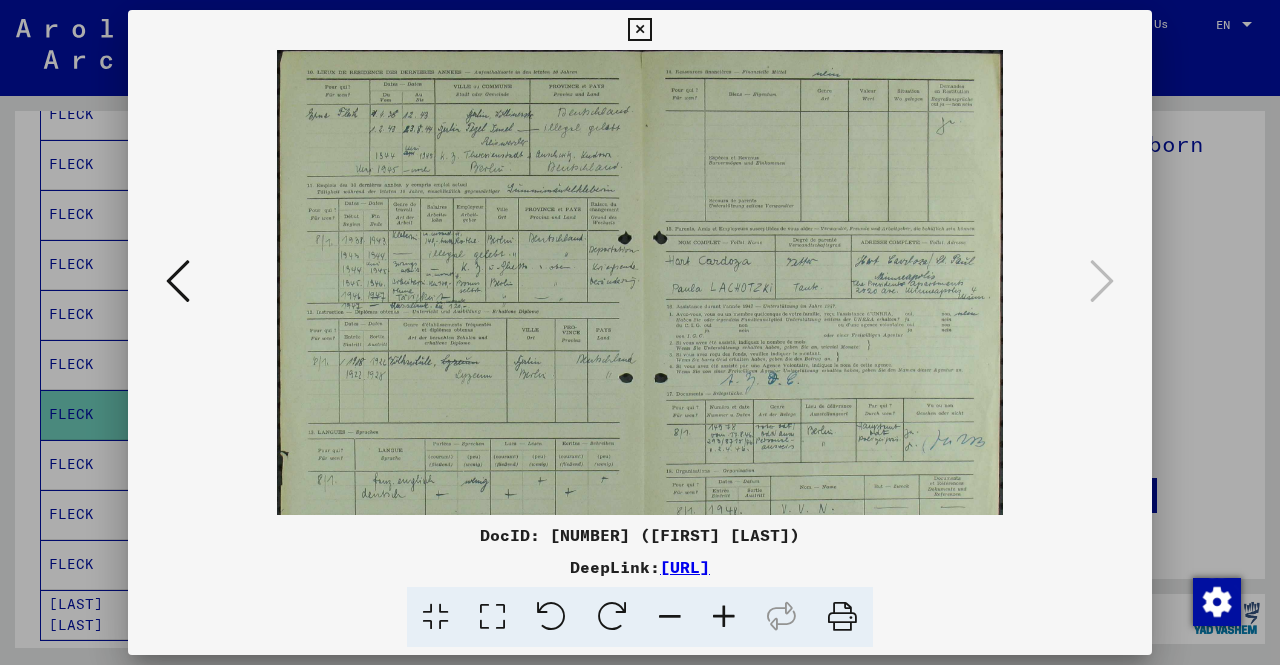 click at bounding box center [724, 617] 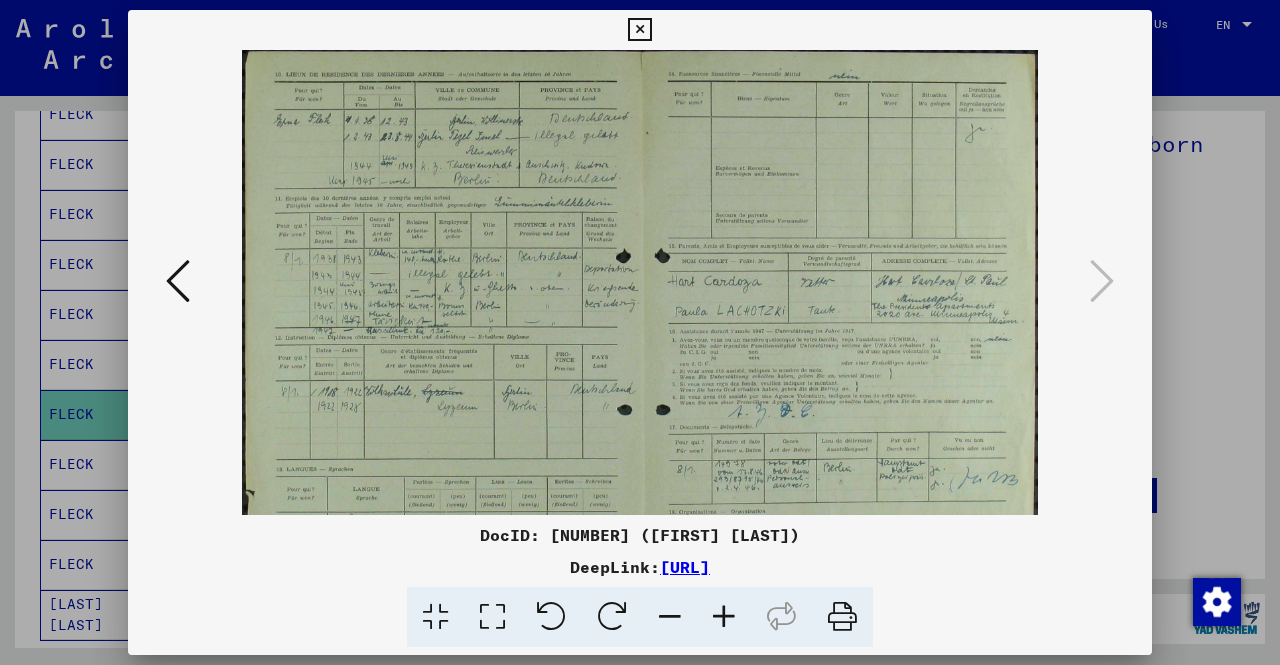 click at bounding box center [724, 617] 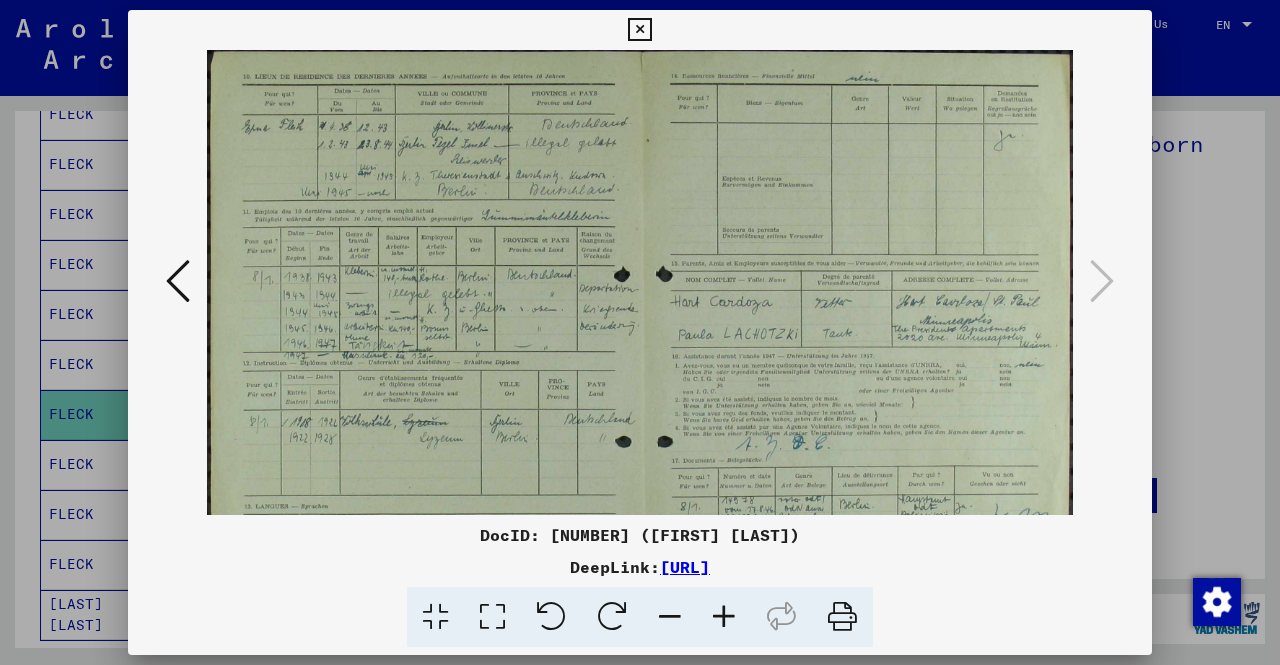 click at bounding box center (724, 617) 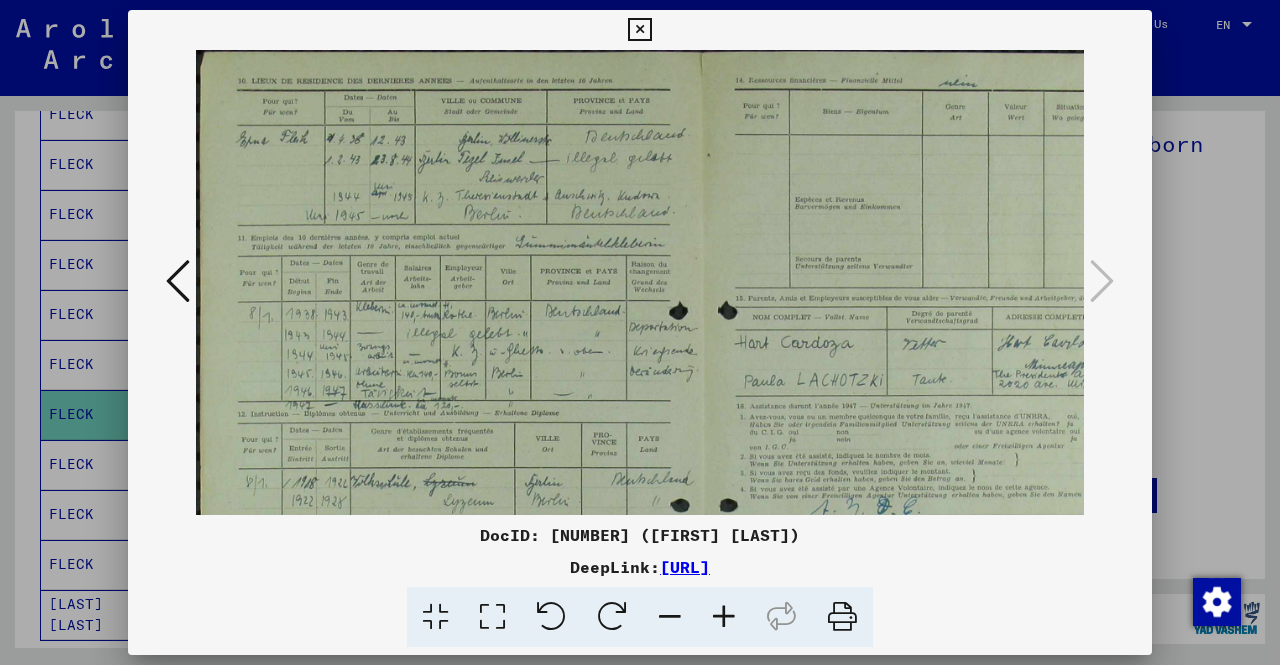 click at bounding box center [724, 617] 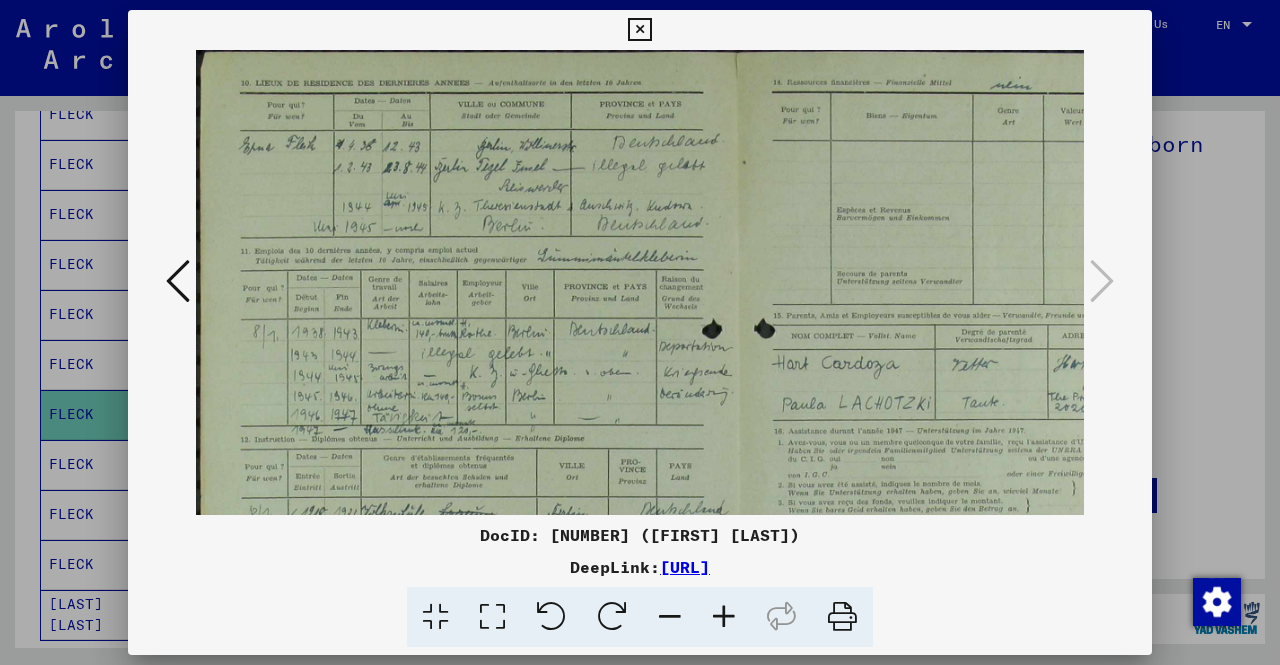click at bounding box center [724, 617] 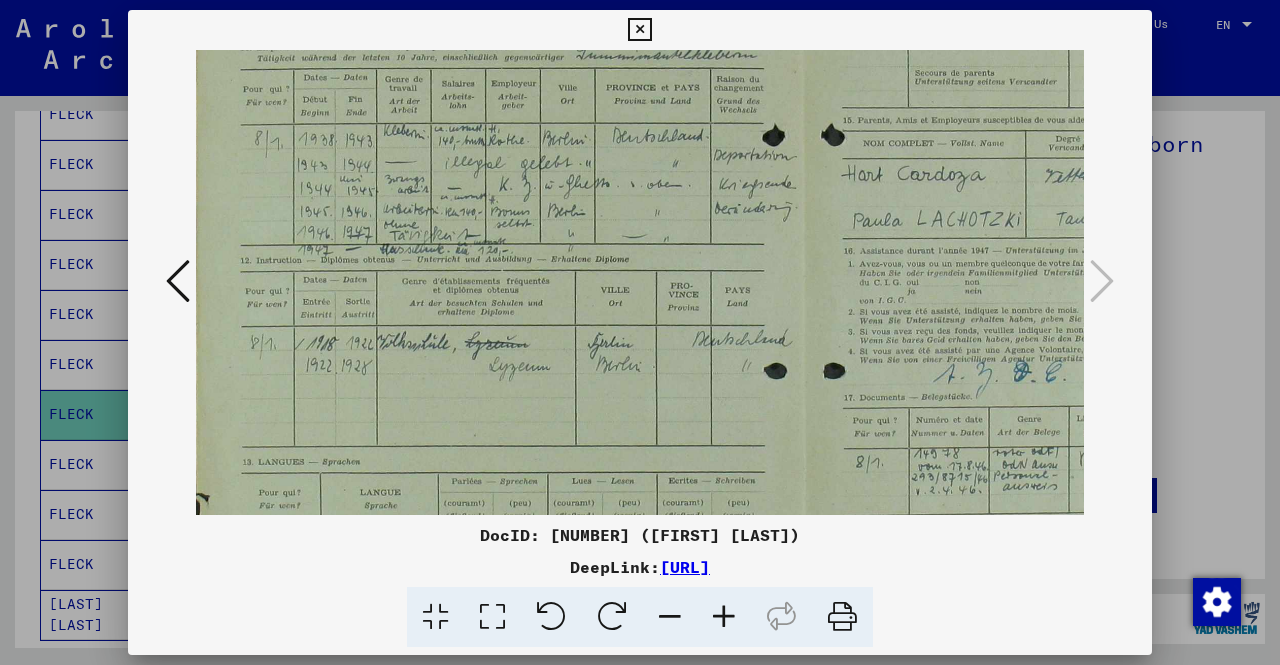 scroll, scrollTop: 252, scrollLeft: 6, axis: both 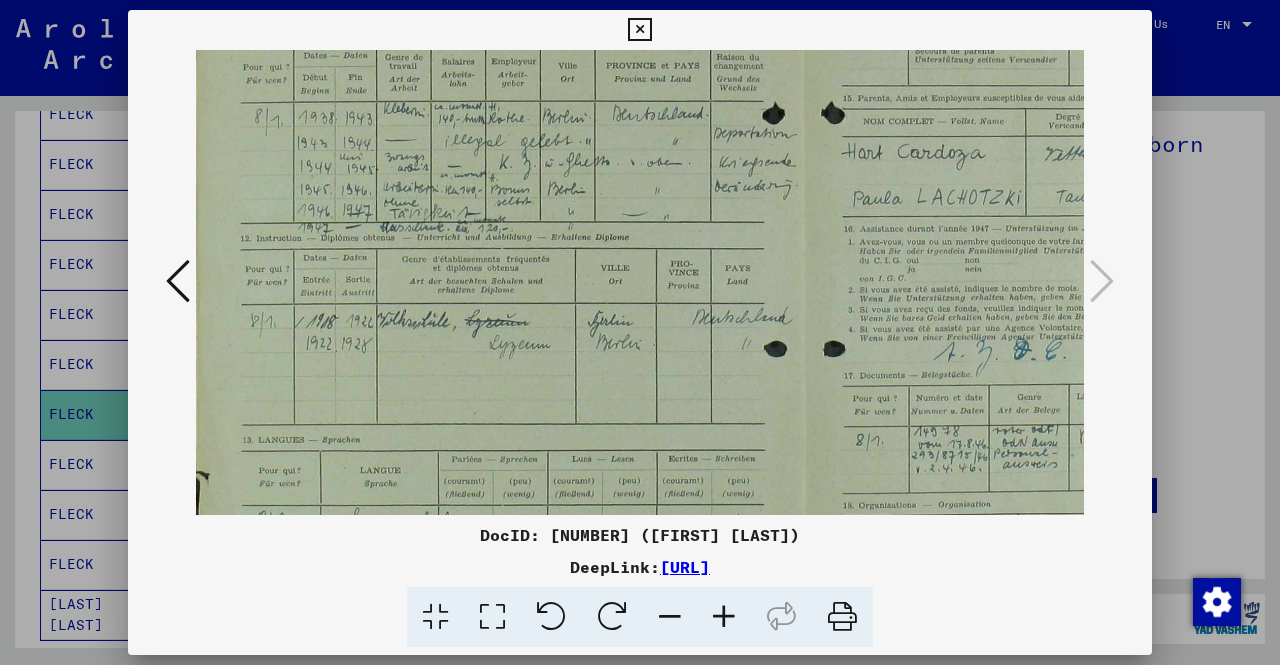 drag, startPoint x: 594, startPoint y: 332, endPoint x: 606, endPoint y: 87, distance: 245.2937 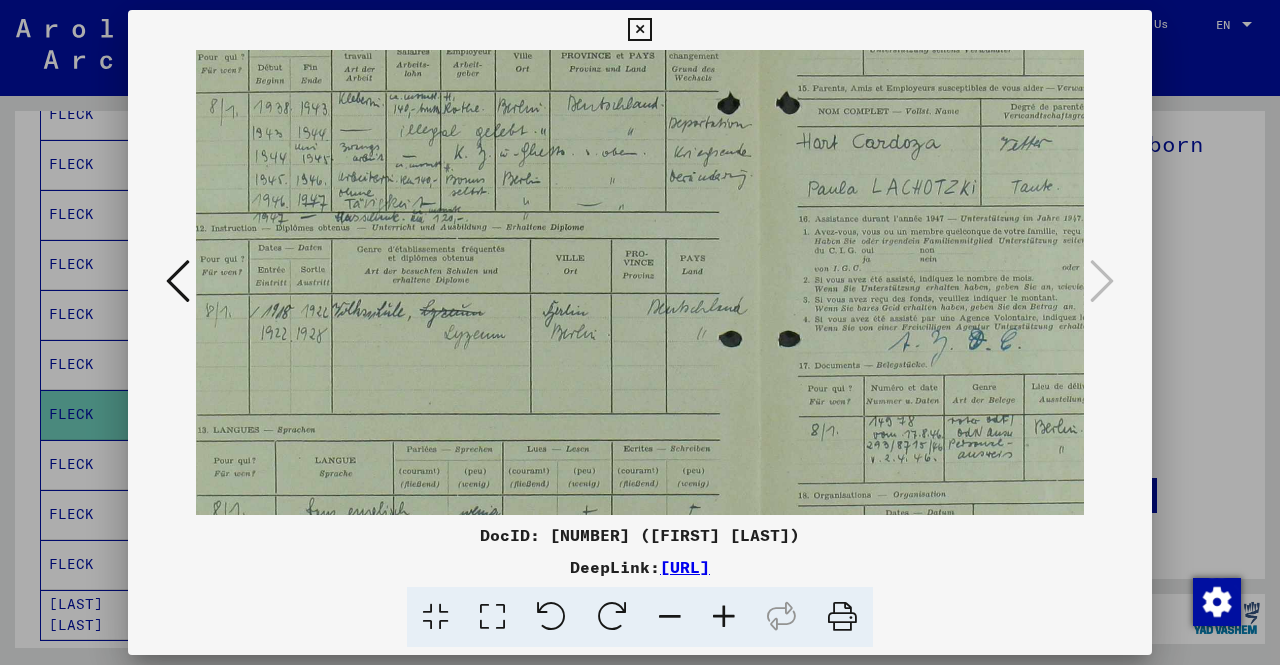 scroll, scrollTop: 263, scrollLeft: 51, axis: both 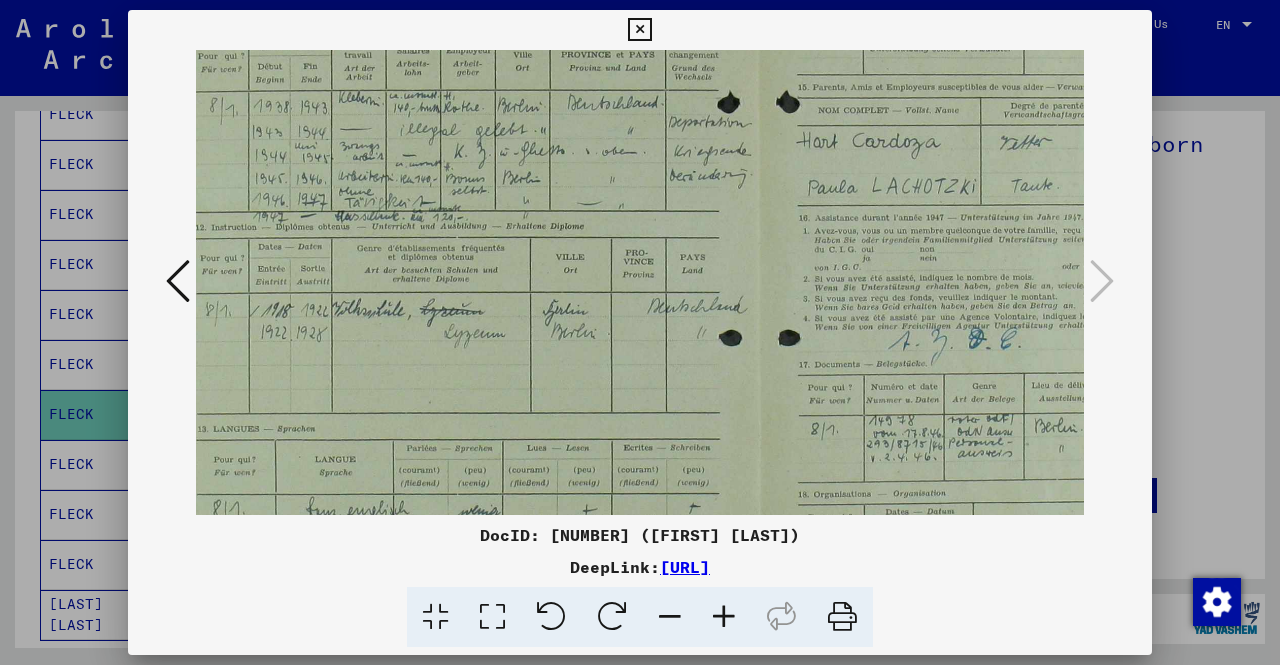drag, startPoint x: 549, startPoint y: 376, endPoint x: 505, endPoint y: 367, distance: 44.911022 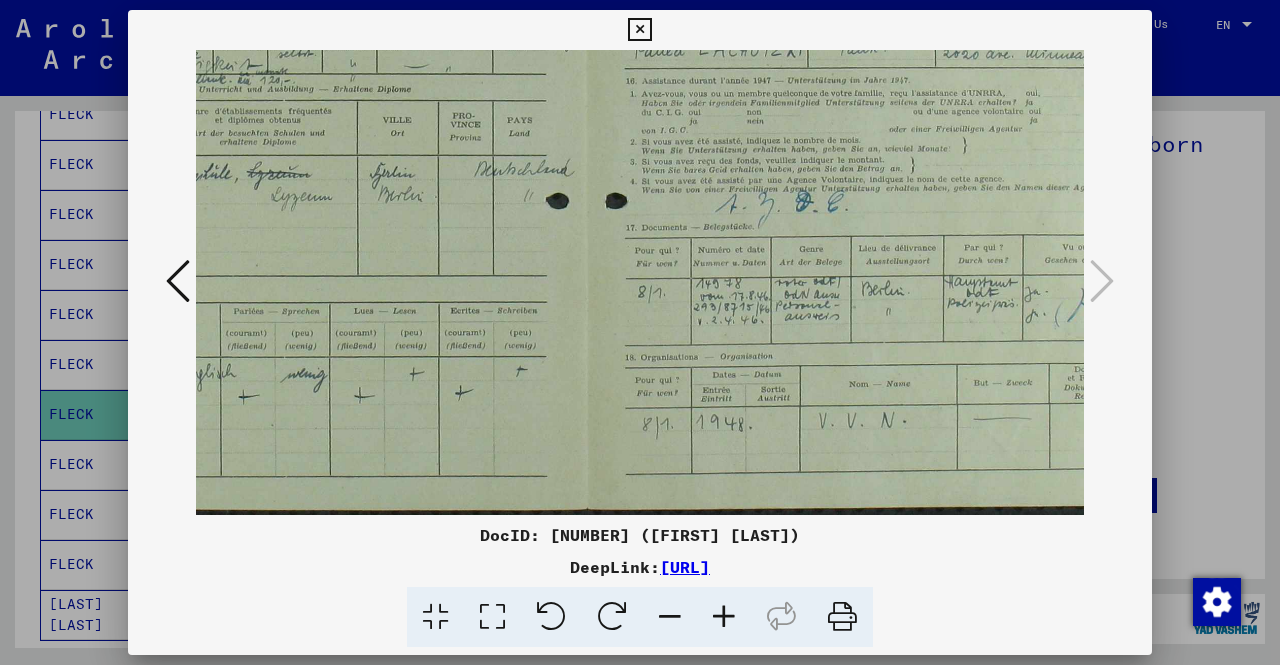 scroll, scrollTop: 400, scrollLeft: 271, axis: both 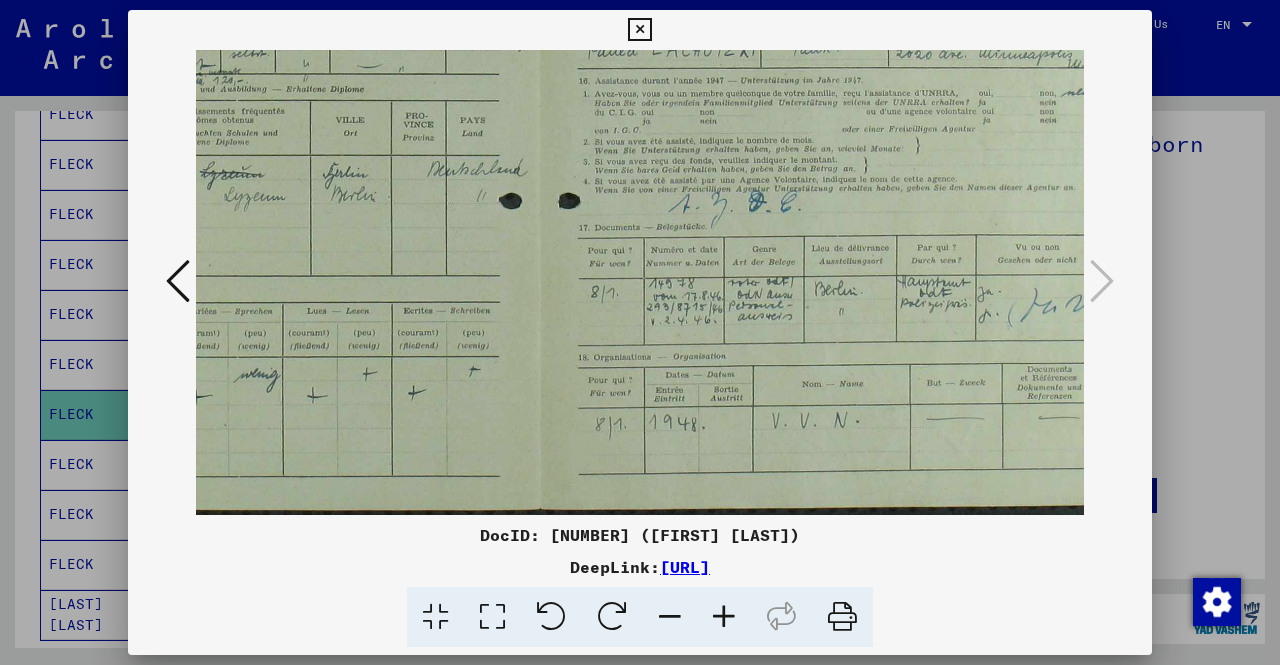 drag, startPoint x: 672, startPoint y: 401, endPoint x: 454, endPoint y: 215, distance: 286.5659 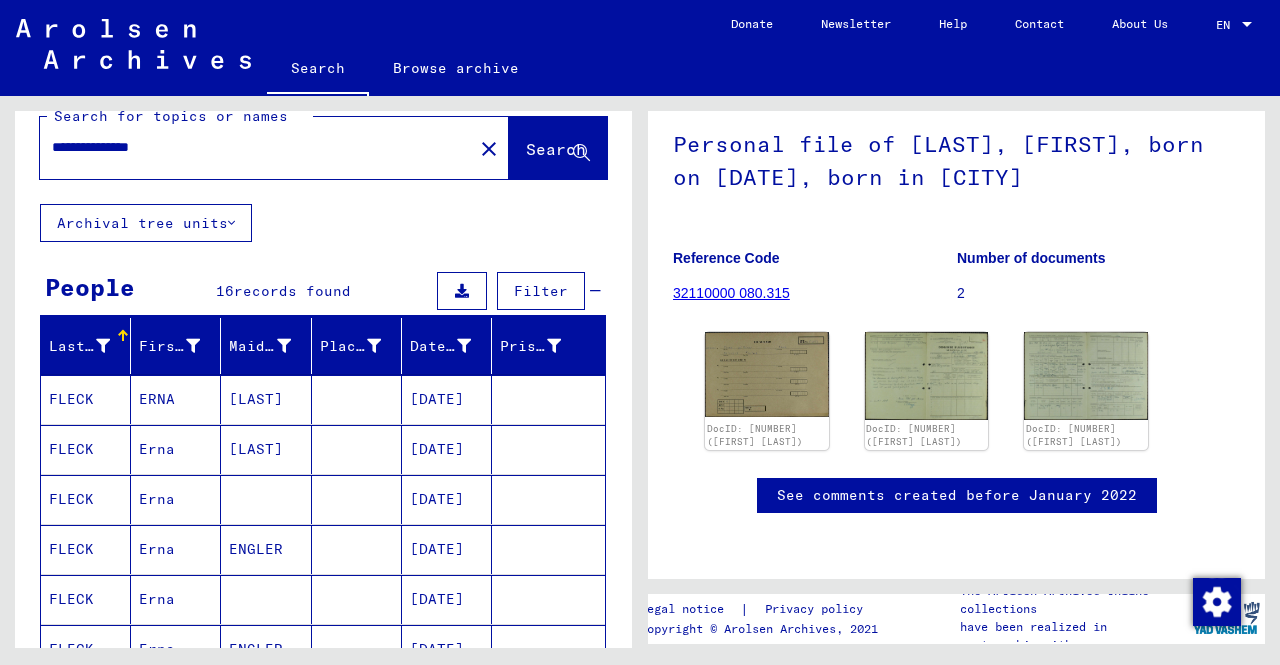 scroll, scrollTop: 0, scrollLeft: 0, axis: both 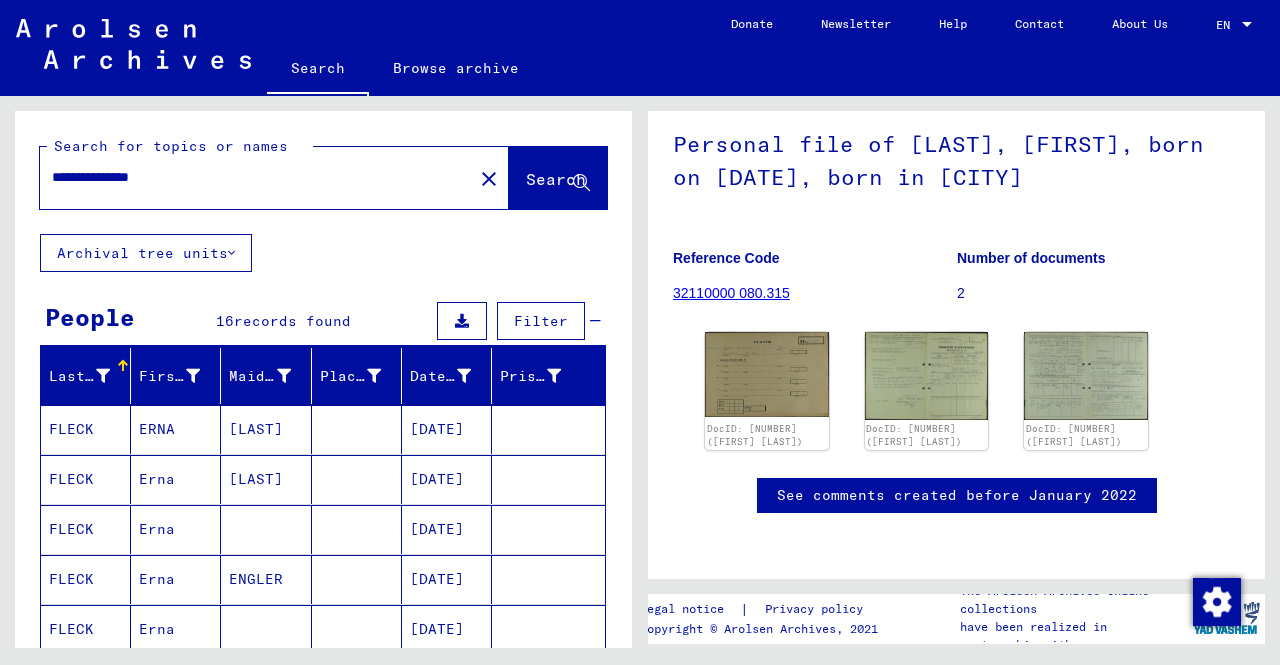 click on "**********" at bounding box center [256, 177] 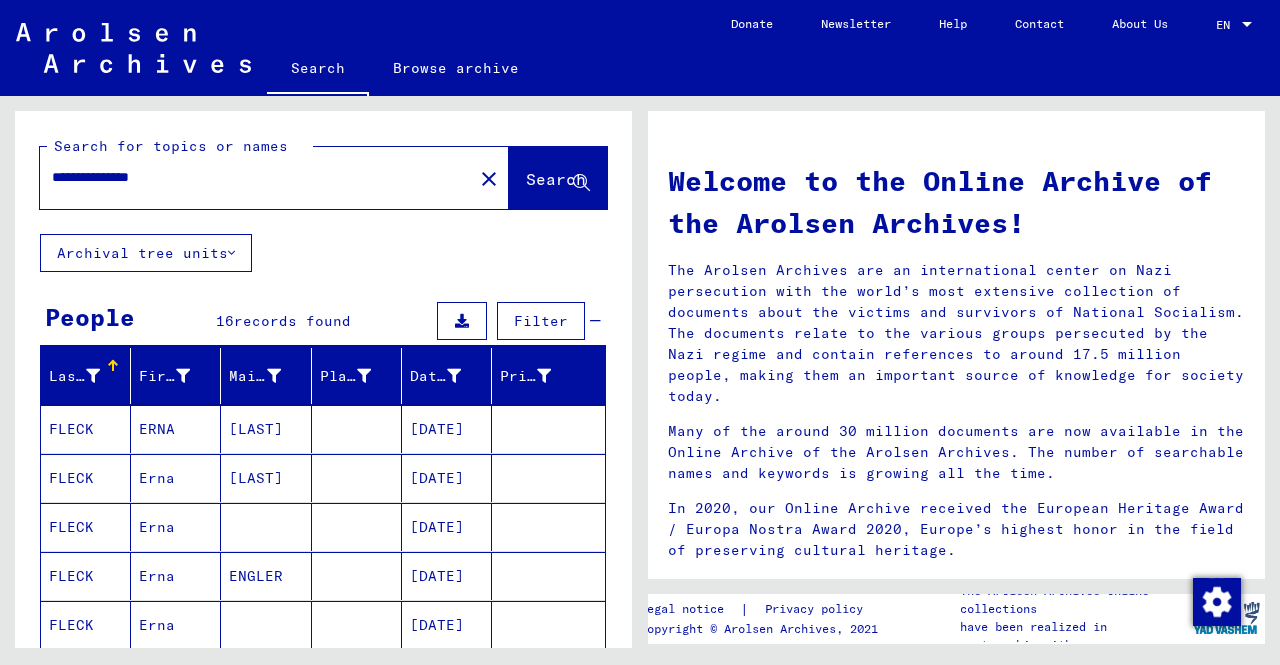 scroll, scrollTop: 192, scrollLeft: 0, axis: vertical 